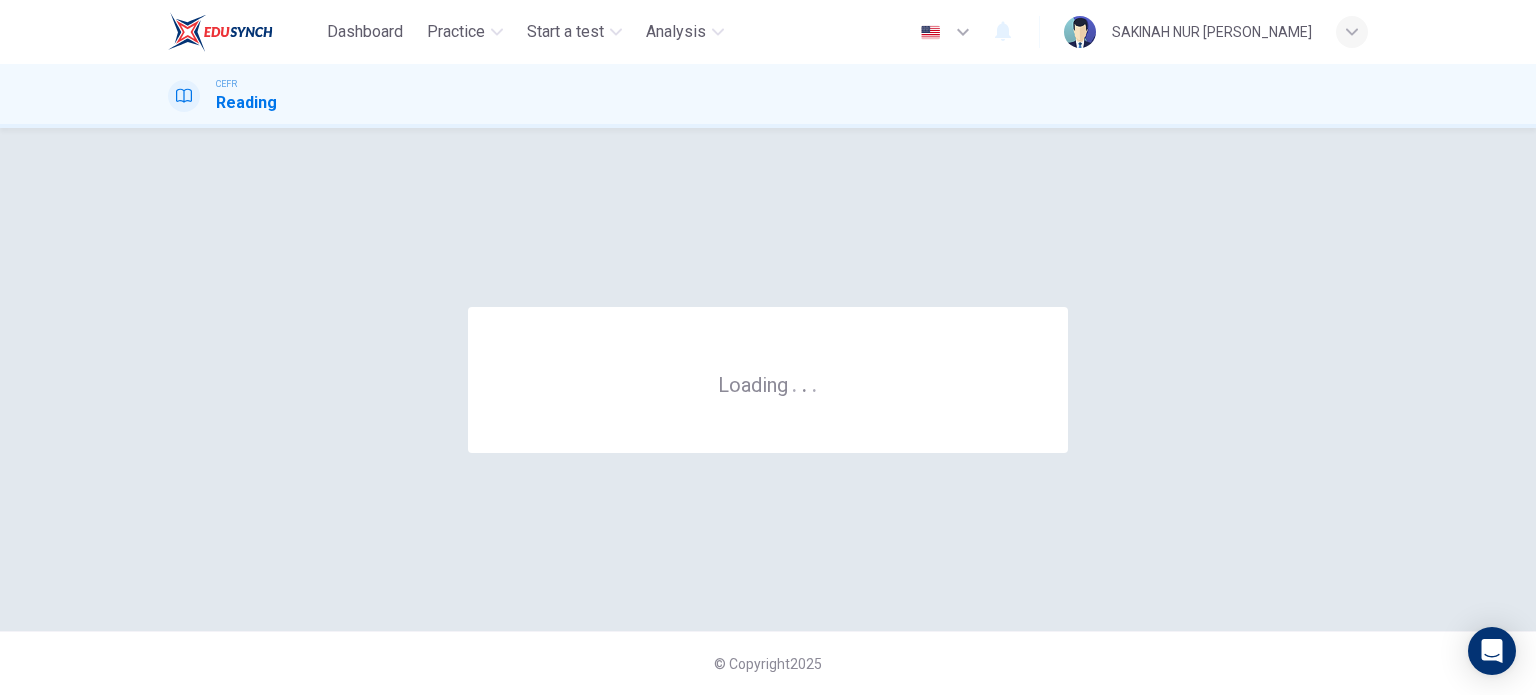 scroll, scrollTop: 0, scrollLeft: 0, axis: both 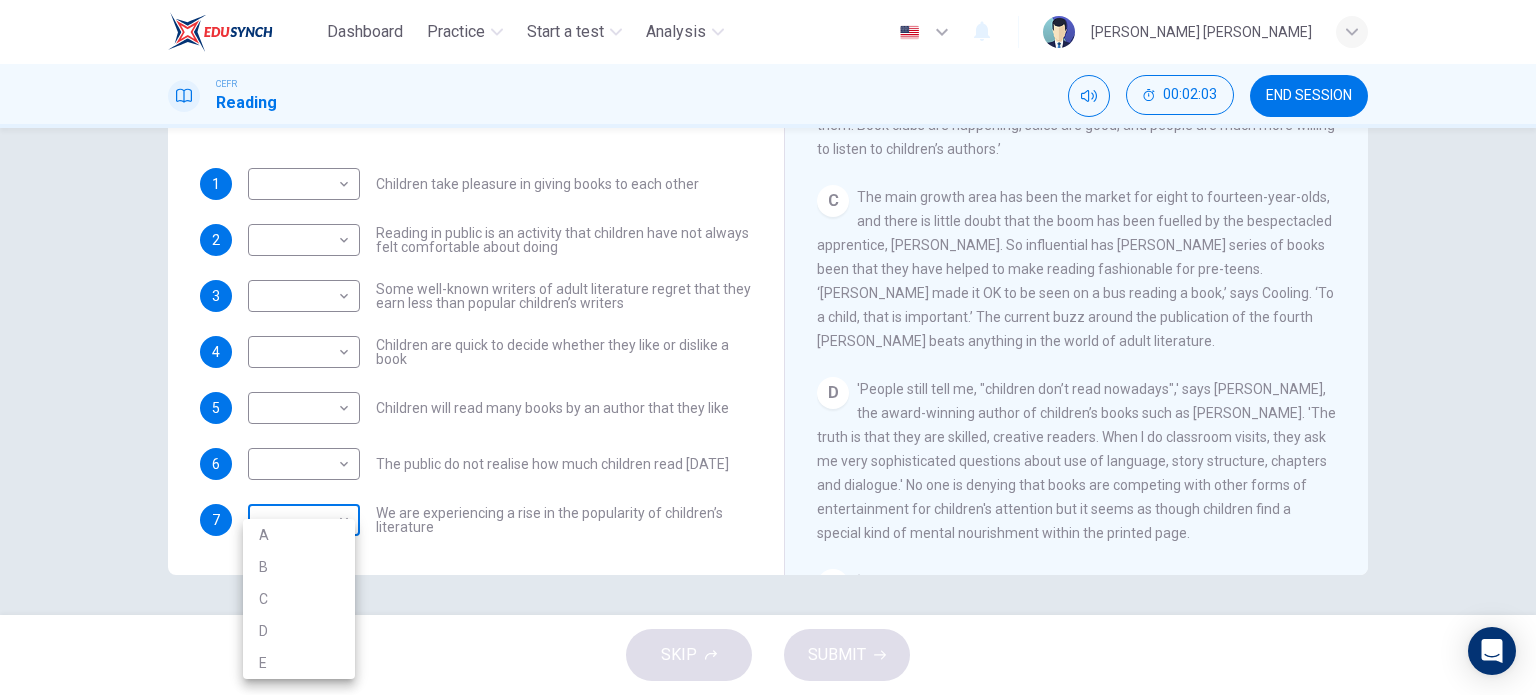 click on "Dashboard Practice Start a test Analysis English en ​ SAKINAH NUR BATRISYA BINTI KAMAL BAHARIN CEFR Reading 00:02:03 END SESSION Questions 1 - 7 Look at the following list of people A-E and the list of statements. Match each statement with one of the people listed. People A Wendy Cooling B David Almond C Julia Eccleshare D Jacqueline Wilson E Anne Fine 1 ​ ​ Children take pleasure in giving books to each other 2 ​ ​ Reading in public is an activity that children have not always felt comfortable about doing 3 ​ ​ Some well-known writers of adult literature regret that they earn less than popular children’s writers 4 ​ ​ Children are quick to decide whether they like or dislike a book 5 ​ ​ Children will read many books by an author that they like 6 ​ ​ The public do not realise how much children read today 7 ​ ​ We are experiencing a rise in the popularity of children’s literature Twist in the Tale CLICK TO ZOOM Click to Zoom A B C D E F G H I J SKIP SUBMIT
Dashboard A" at bounding box center (768, 347) 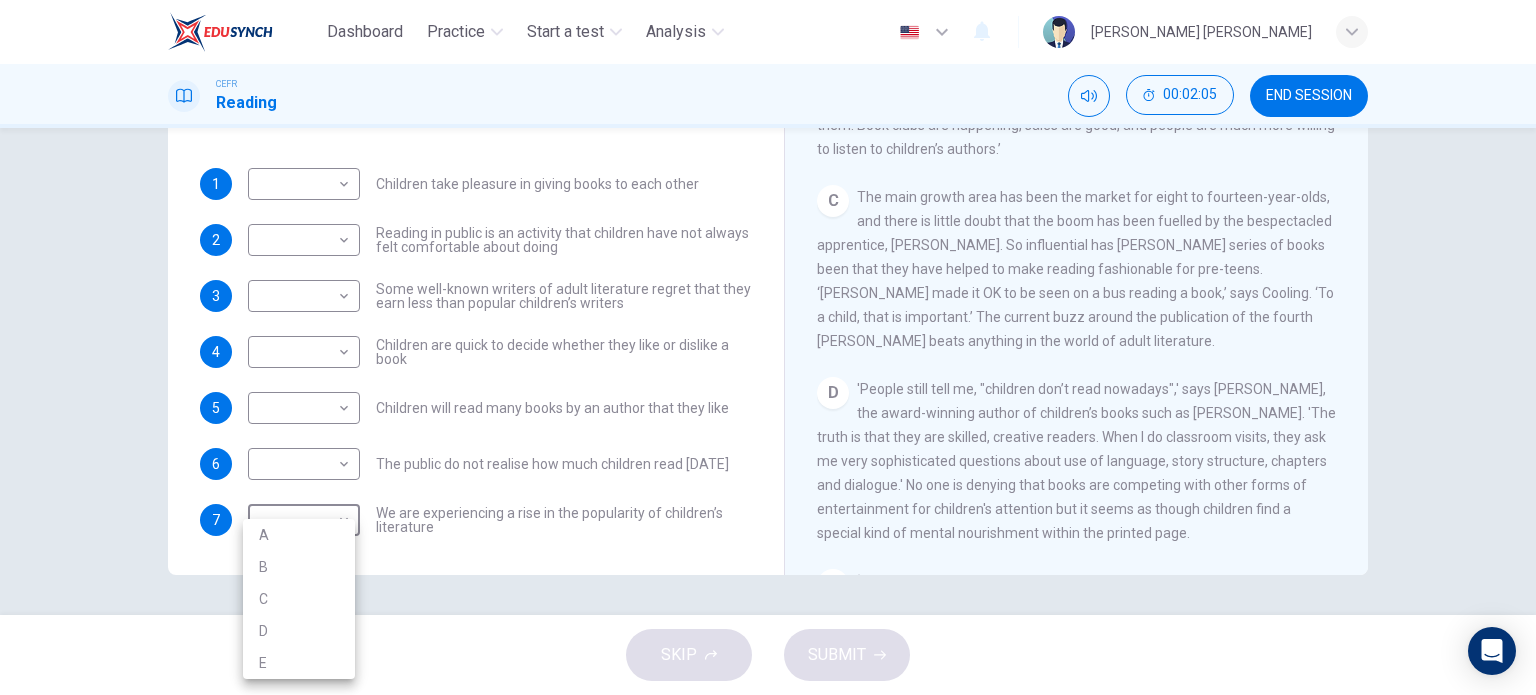 click at bounding box center (768, 347) 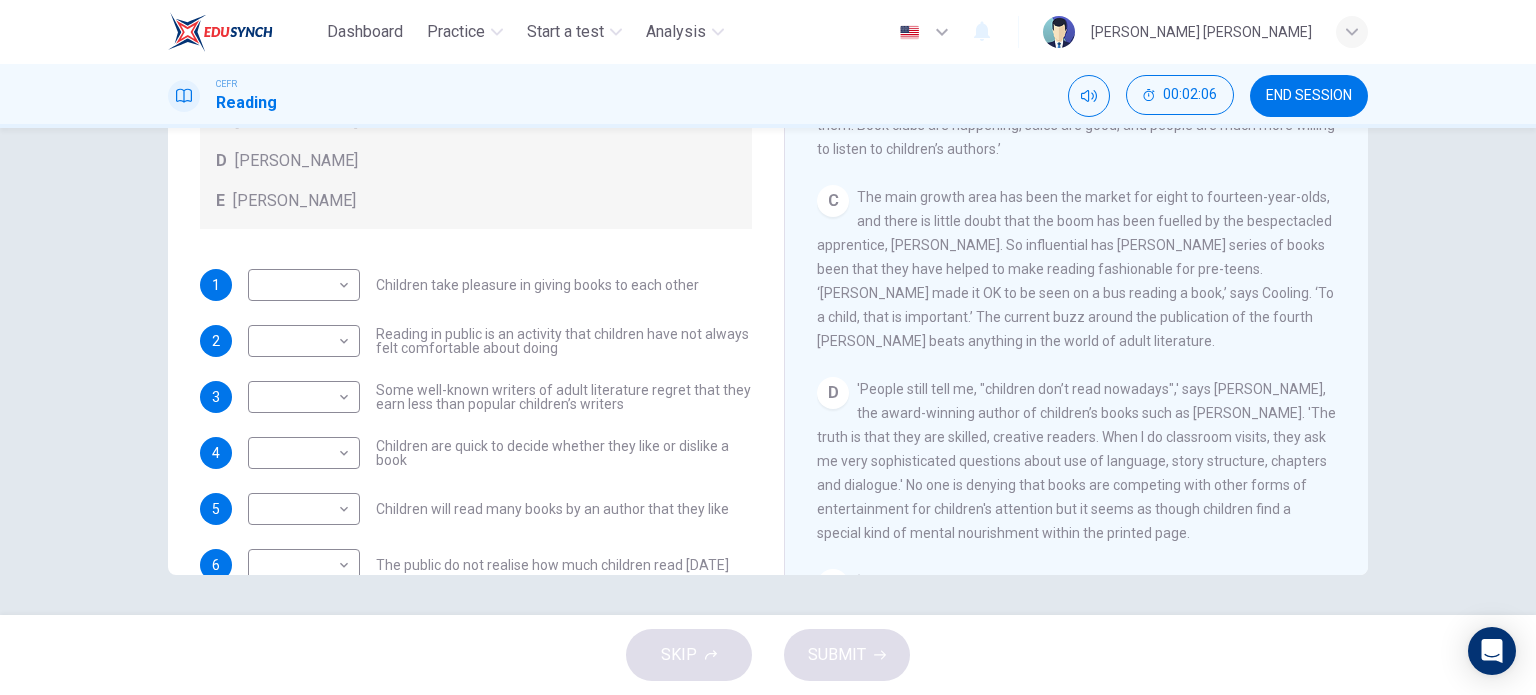 scroll, scrollTop: 23, scrollLeft: 0, axis: vertical 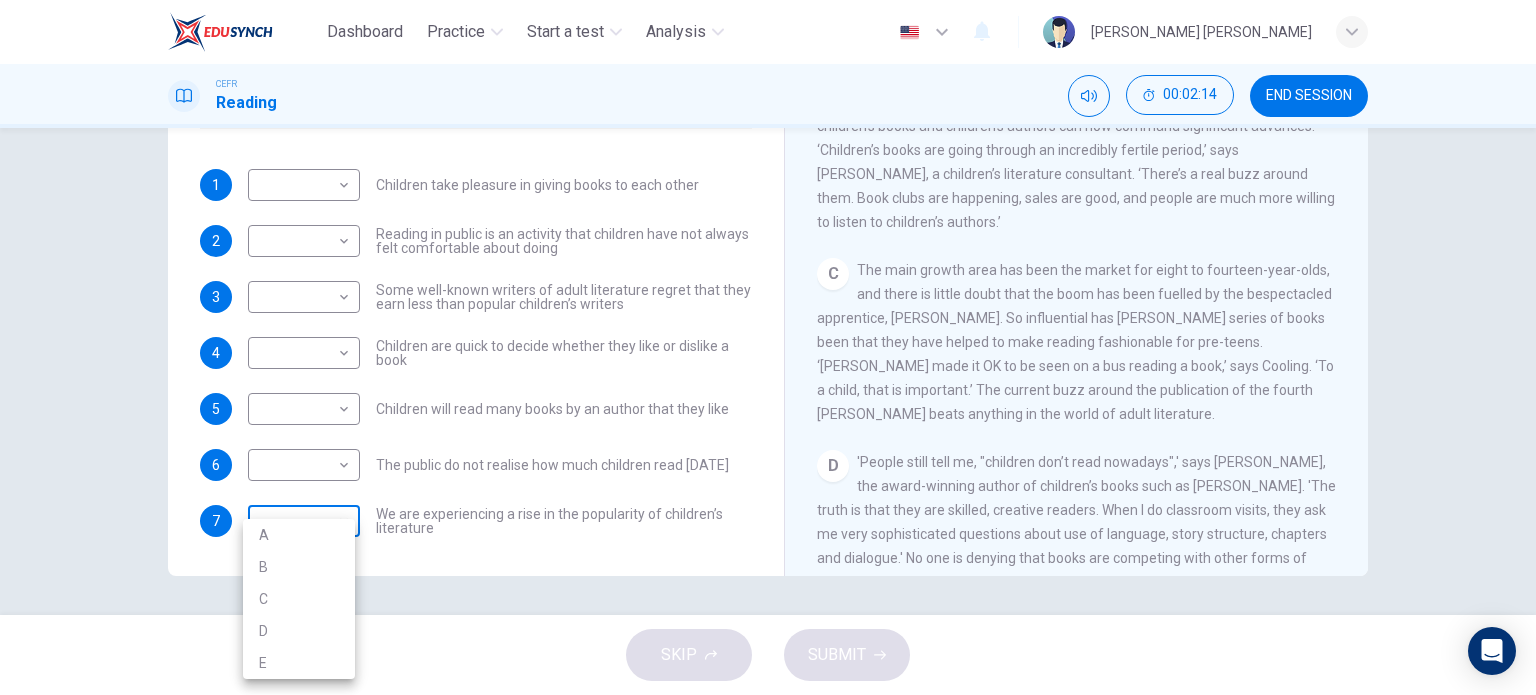 click on "Dashboard Practice Start a test Analysis English en ​ SAKINAH NUR BATRISYA BINTI KAMAL BAHARIN CEFR Reading 00:02:14 END SESSION Questions 1 - 7 Look at the following list of people A-E and the list of statements. Match each statement with one of the people listed. People A Wendy Cooling B David Almond C Julia Eccleshare D Jacqueline Wilson E Anne Fine 1 ​ ​ Children take pleasure in giving books to each other 2 ​ ​ Reading in public is an activity that children have not always felt comfortable about doing 3 ​ ​ Some well-known writers of adult literature regret that they earn less than popular children’s writers 4 ​ ​ Children are quick to decide whether they like or dislike a book 5 ​ ​ Children will read many books by an author that they like 6 ​ ​ The public do not realise how much children read today 7 ​ ​ We are experiencing a rise in the popularity of children’s literature Twist in the Tale CLICK TO ZOOM Click to Zoom A B C D E F G H I J SKIP SUBMIT
Dashboard A" at bounding box center [768, 347] 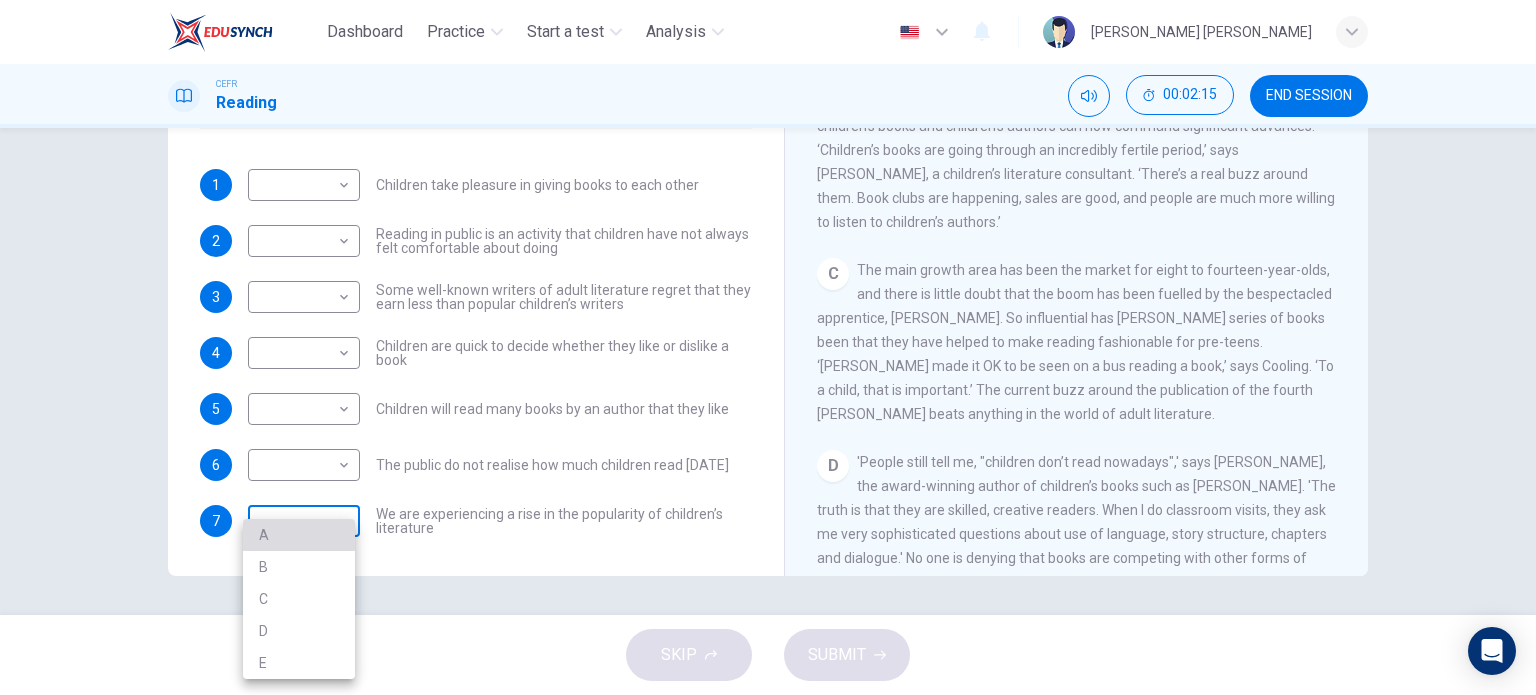 click on "A" at bounding box center [299, 535] 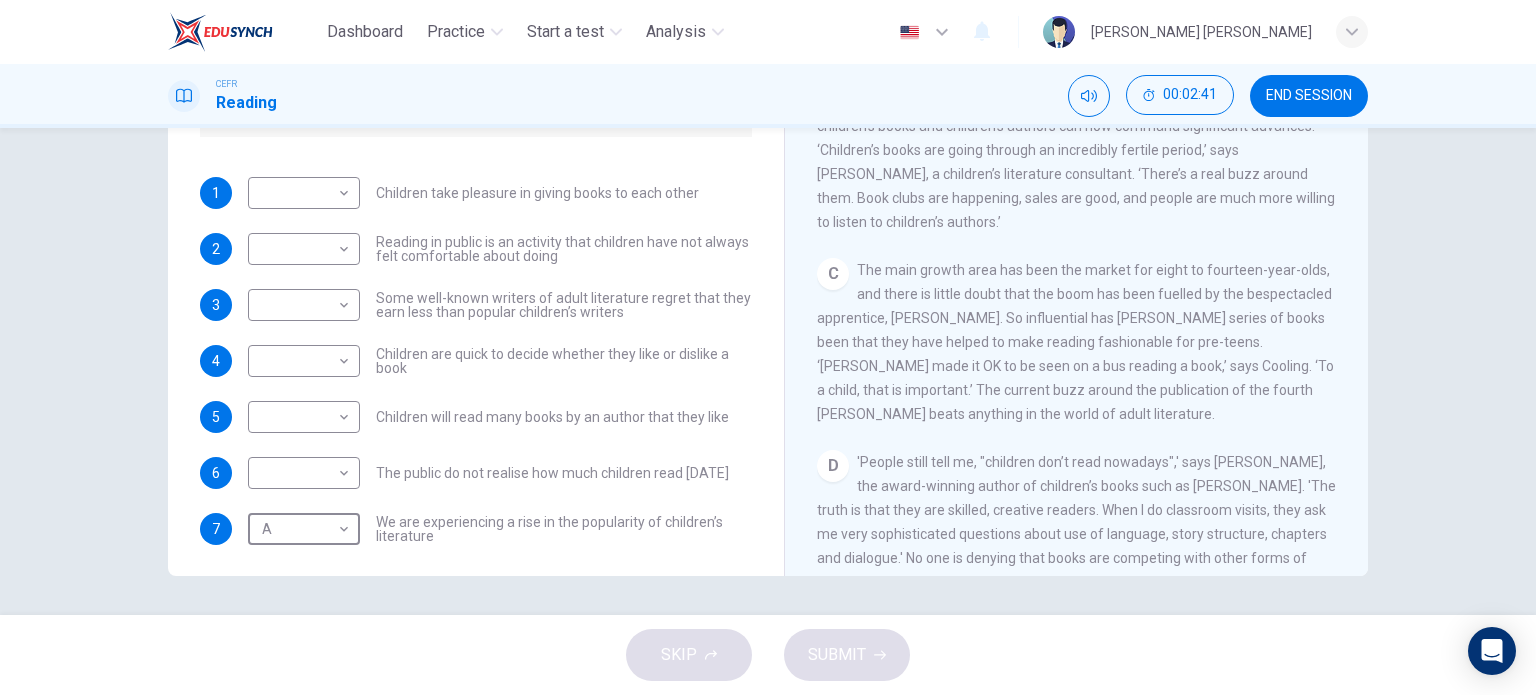 scroll, scrollTop: 192, scrollLeft: 0, axis: vertical 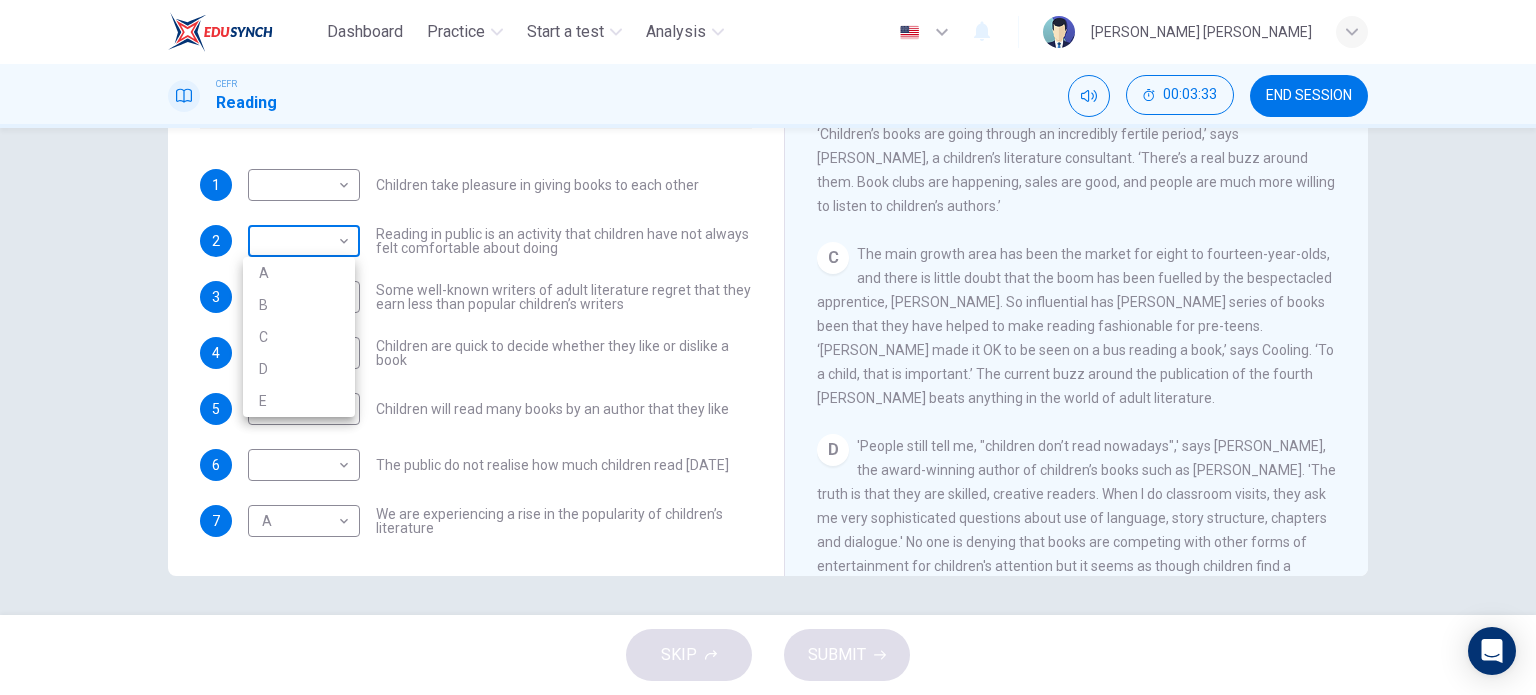 click on "Dashboard Practice Start a test Analysis English en ​ SAKINAH NUR BATRISYA BINTI KAMAL BAHARIN CEFR Reading 00:03:33 END SESSION Questions 1 - 7 Look at the following list of people A-E and the list of statements. Match each statement with one of the people listed. People A Wendy Cooling B David Almond C Julia Eccleshare D Jacqueline Wilson E Anne Fine 1 ​ ​ Children take pleasure in giving books to each other 2 ​ ​ Reading in public is an activity that children have not always felt comfortable about doing 3 ​ ​ Some well-known writers of adult literature regret that they earn less than popular children’s writers 4 ​ ​ Children are quick to decide whether they like or dislike a book 5 ​ ​ Children will read many books by an author that they like 6 ​ ​ The public do not realise how much children read today 7 A A ​ We are experiencing a rise in the popularity of children’s literature Twist in the Tale CLICK TO ZOOM Click to Zoom A B C D E F G H I J SKIP SUBMIT
Dashboard A" at bounding box center (768, 347) 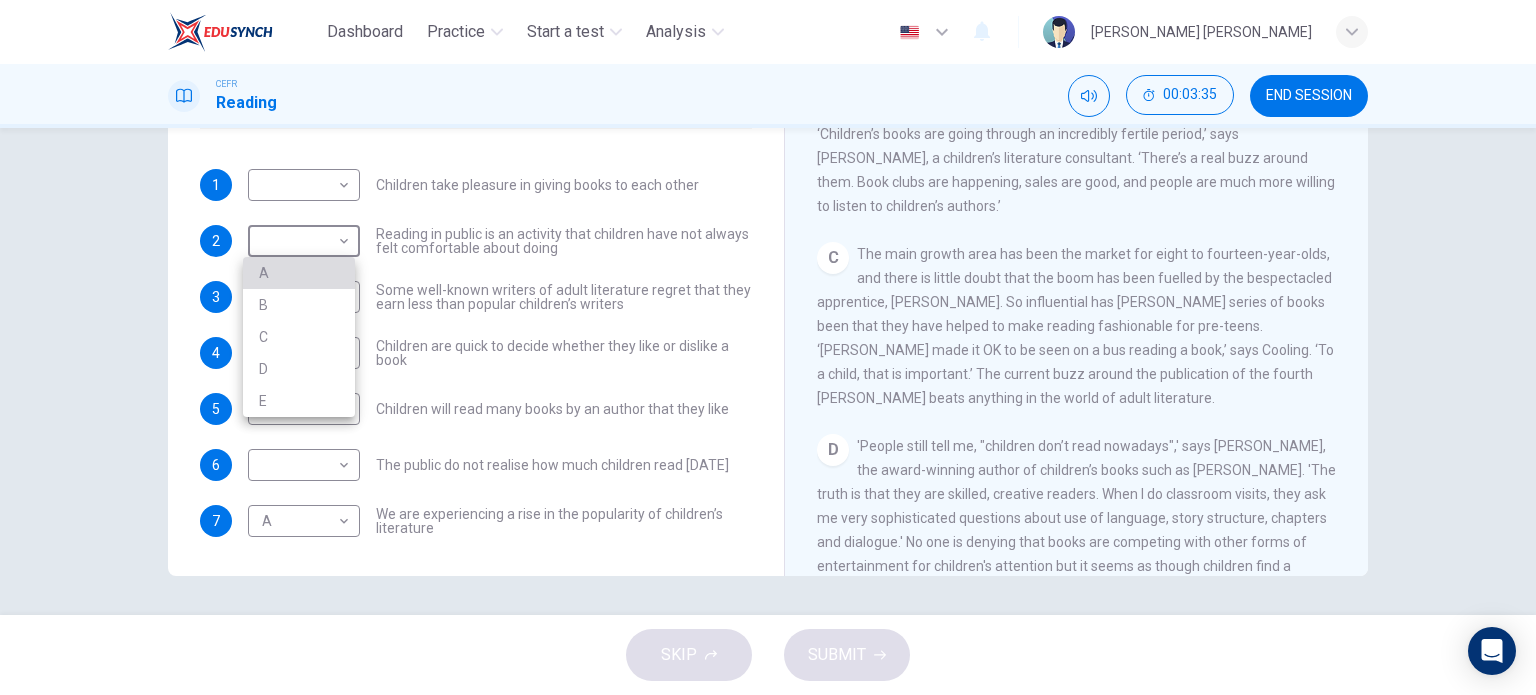 click on "A" at bounding box center (299, 273) 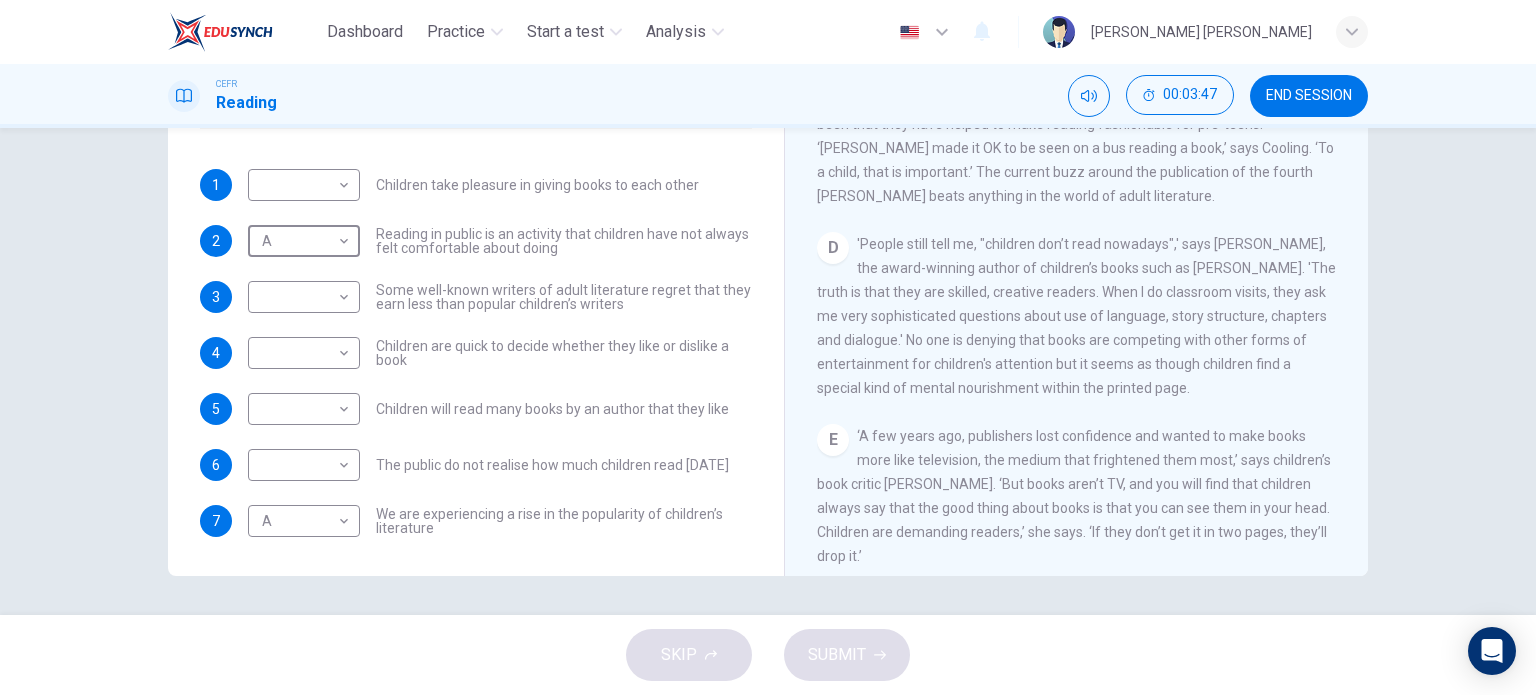scroll, scrollTop: 711, scrollLeft: 0, axis: vertical 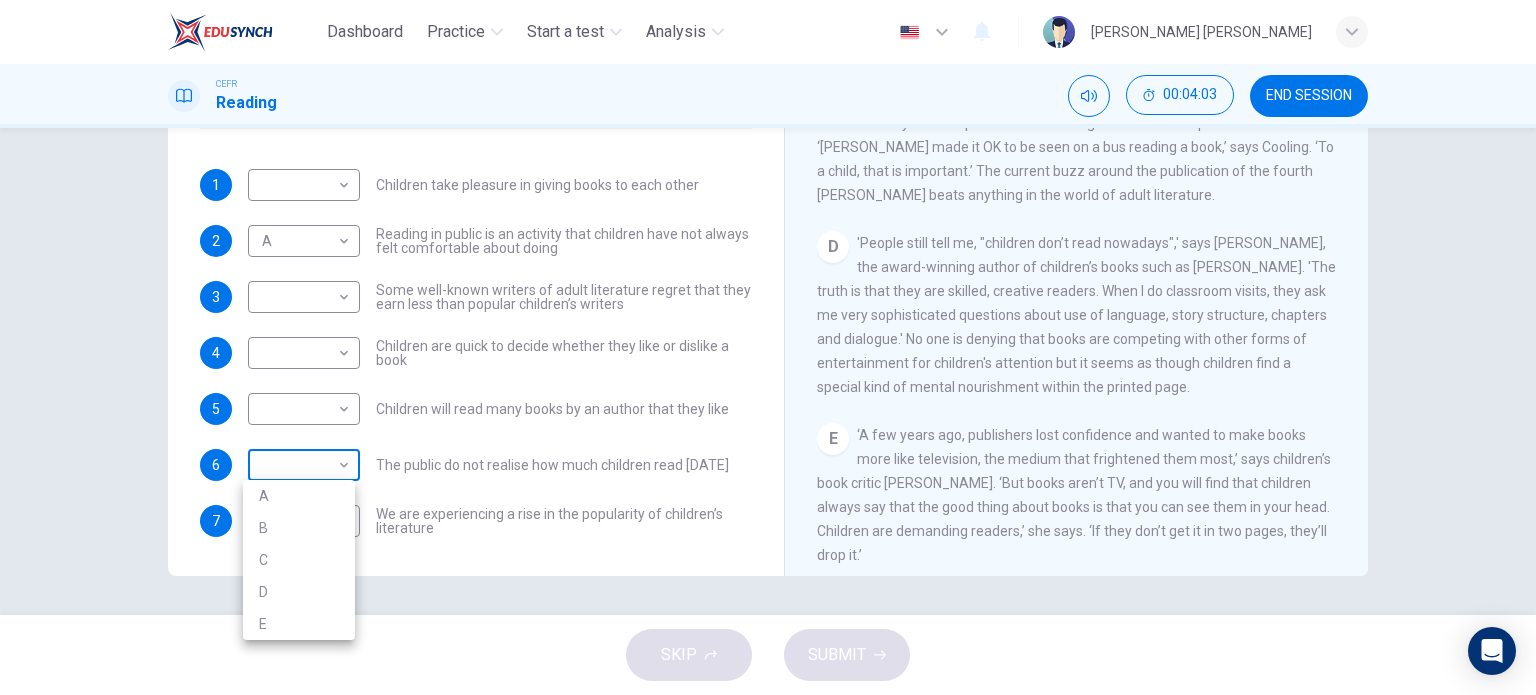 click on "Dashboard Practice Start a test Analysis English en ​ SAKINAH NUR BATRISYA BINTI KAMAL BAHARIN CEFR Reading 00:04:03 END SESSION Questions 1 - 7 Look at the following list of people A-E and the list of statements. Match each statement with one of the people listed. People A Wendy Cooling B David Almond C Julia Eccleshare D Jacqueline Wilson E Anne Fine 1 ​ ​ Children take pleasure in giving books to each other 2 A A ​ Reading in public is an activity that children have not always felt comfortable about doing 3 ​ ​ Some well-known writers of adult literature regret that they earn less than popular children’s writers 4 ​ ​ Children are quick to decide whether they like or dislike a book 5 ​ ​ Children will read many books by an author that they like 6 ​ ​ The public do not realise how much children read today 7 A A ​ We are experiencing a rise in the popularity of children’s literature Twist in the Tale CLICK TO ZOOM Click to Zoom A B C D E F G H I J SKIP SUBMIT
Dashboard A" at bounding box center [768, 347] 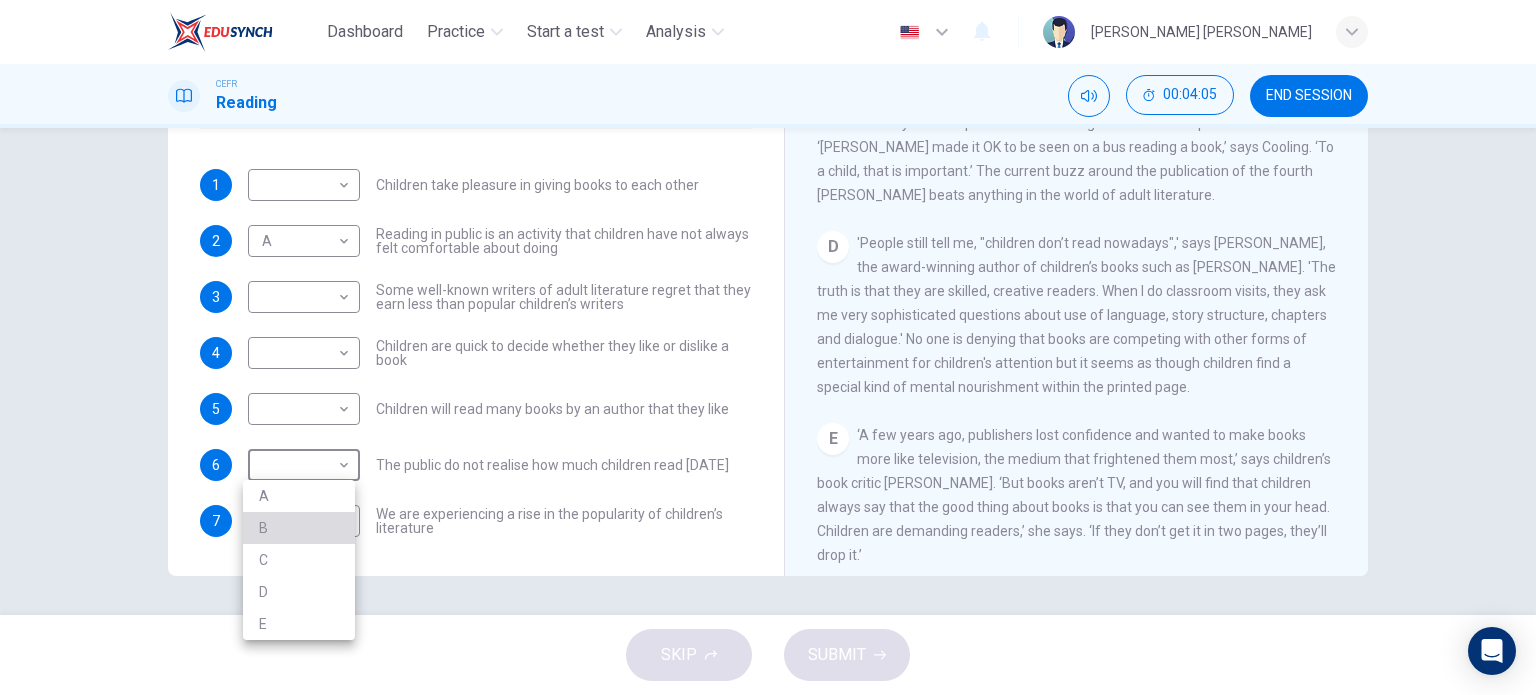 click on "B" at bounding box center (299, 528) 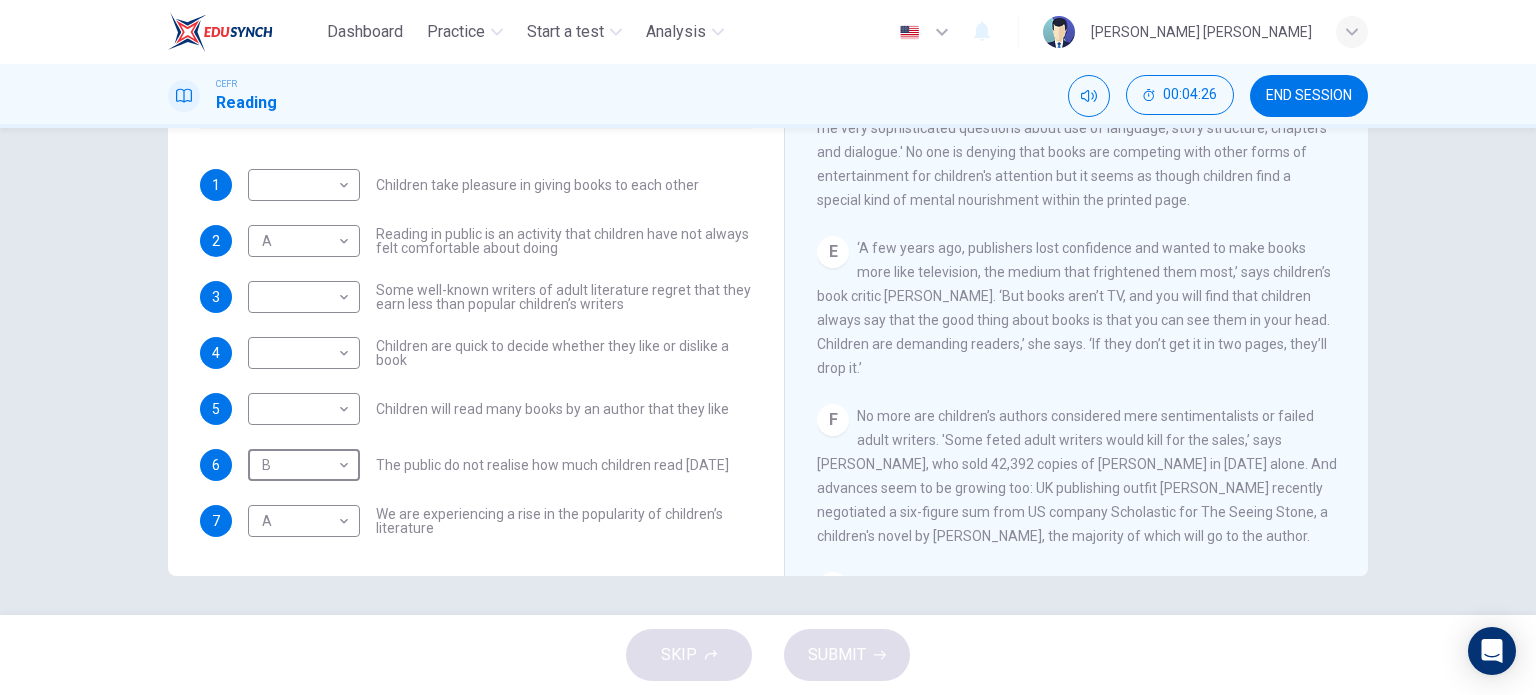 scroll, scrollTop: 900, scrollLeft: 0, axis: vertical 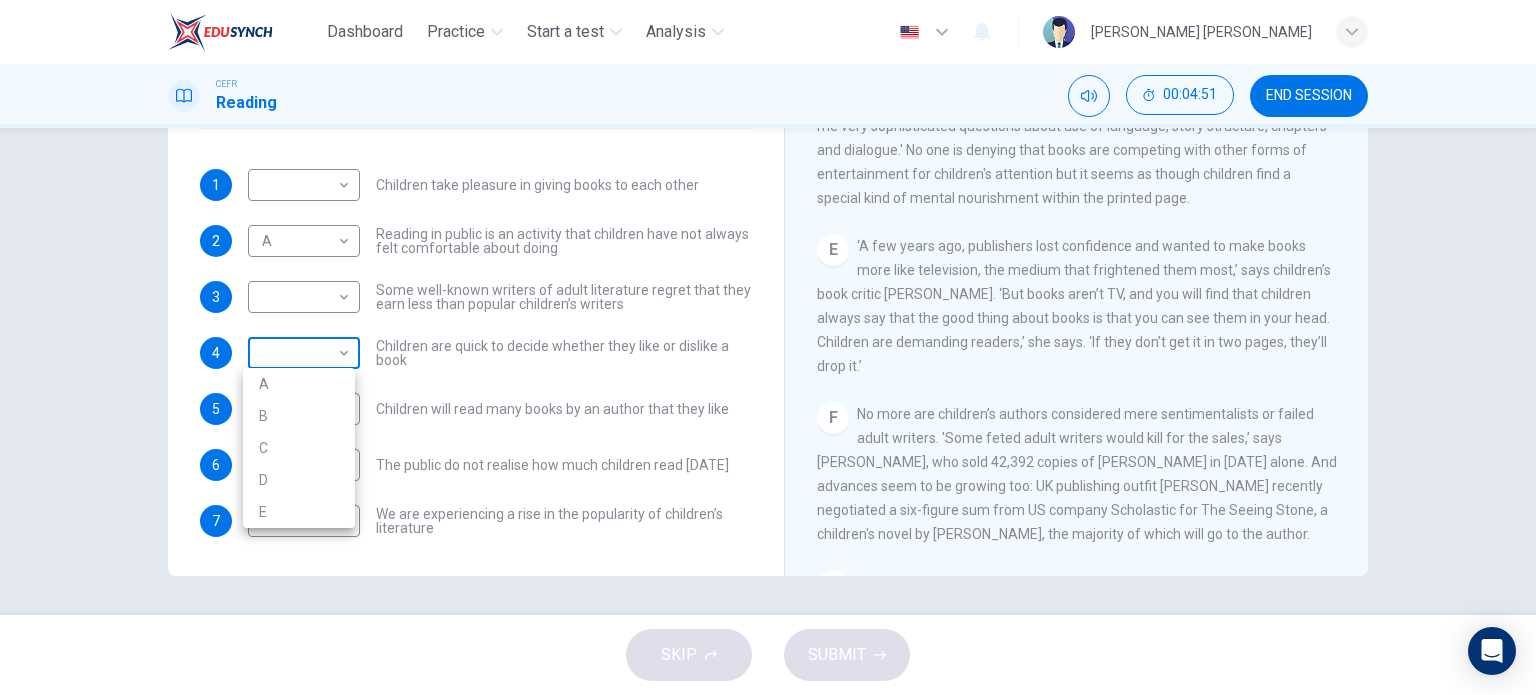 click on "Dashboard Practice Start a test Analysis English en ​ SAKINAH NUR BATRISYA BINTI KAMAL BAHARIN CEFR Reading 00:04:51 END SESSION Questions 1 - 7 Look at the following list of people A-E and the list of statements. Match each statement with one of the people listed. People A Wendy Cooling B David Almond C Julia Eccleshare D Jacqueline Wilson E Anne Fine 1 ​ ​ Children take pleasure in giving books to each other 2 A A ​ Reading in public is an activity that children have not always felt comfortable about doing 3 ​ ​ Some well-known writers of adult literature regret that they earn less than popular children’s writers 4 ​ ​ Children are quick to decide whether they like or dislike a book 5 ​ ​ Children will read many books by an author that they like 6 B B ​ The public do not realise how much children read today 7 A A ​ We are experiencing a rise in the popularity of children’s literature Twist in the Tale CLICK TO ZOOM Click to Zoom A B C D E F G H I J SKIP SUBMIT
Dashboard A" at bounding box center [768, 347] 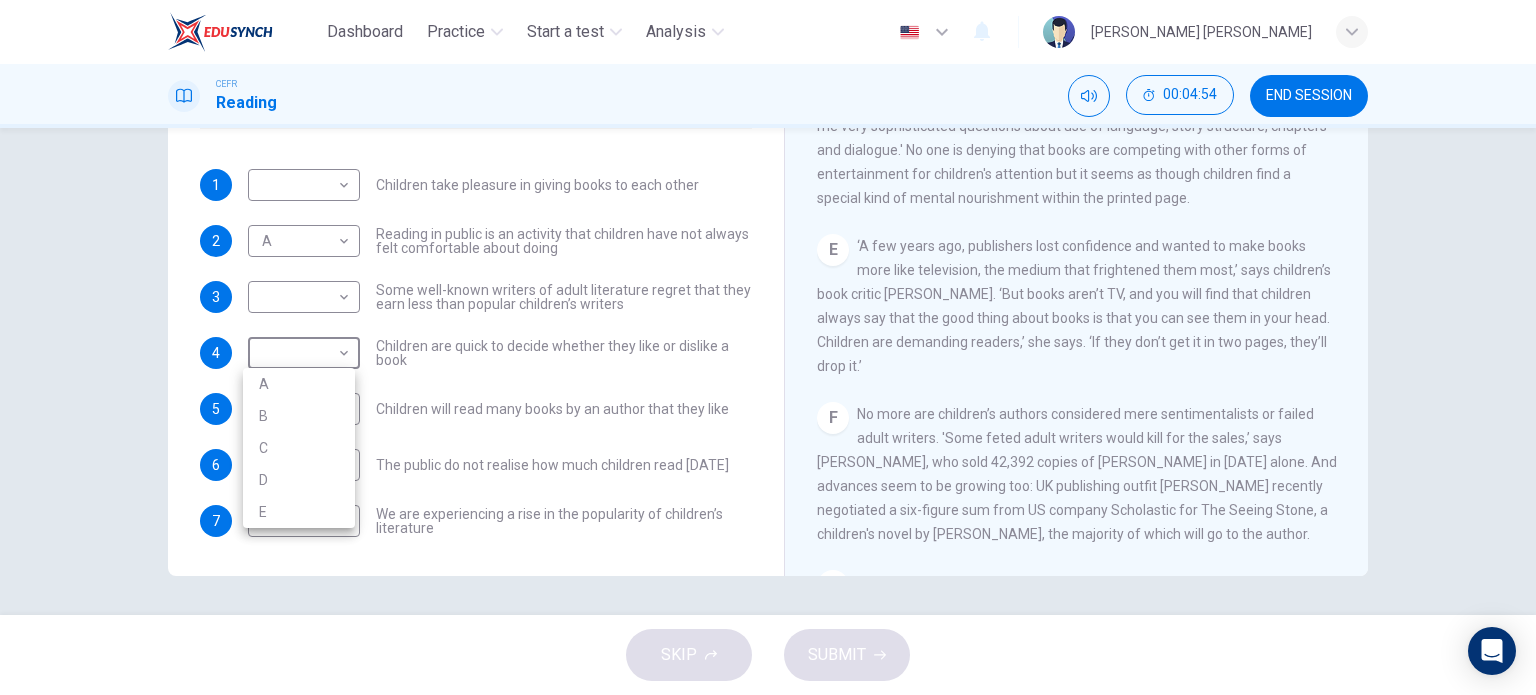 click at bounding box center [768, 347] 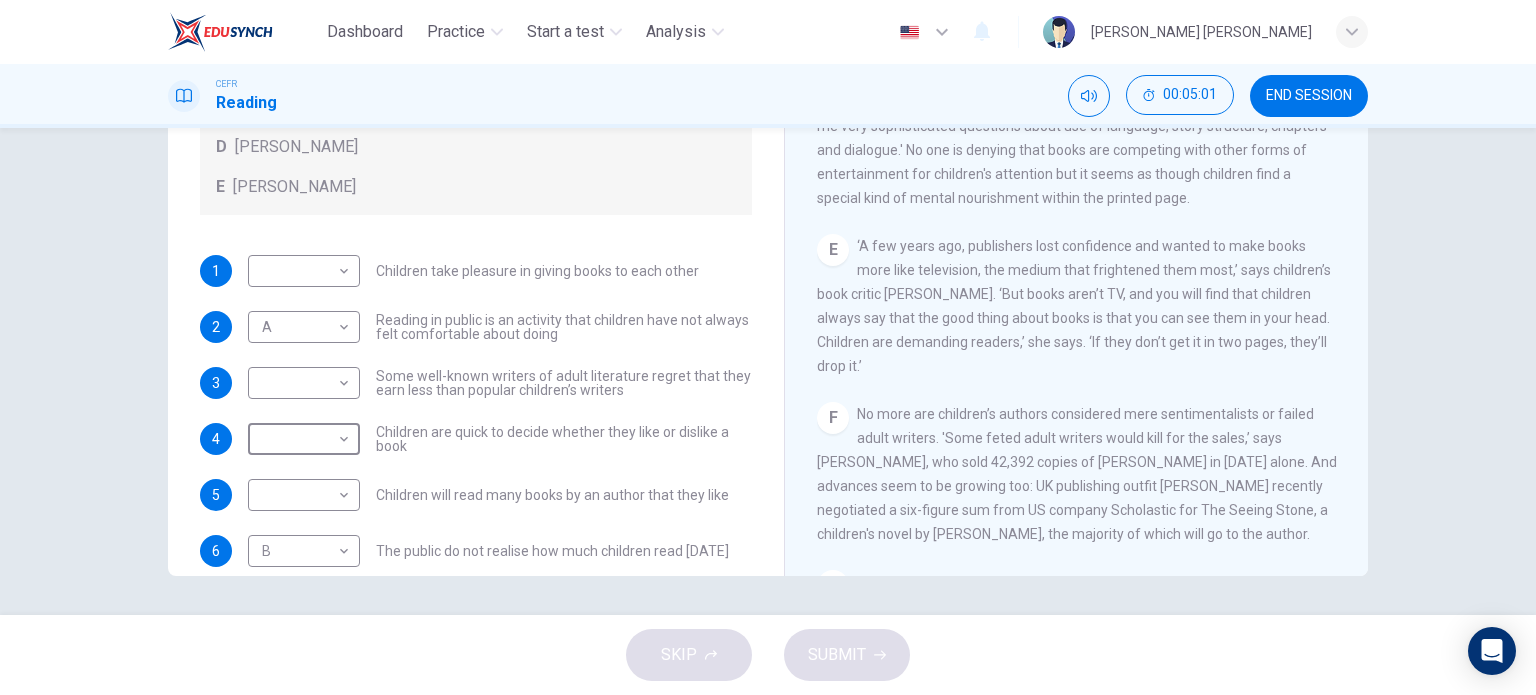 scroll, scrollTop: 146, scrollLeft: 0, axis: vertical 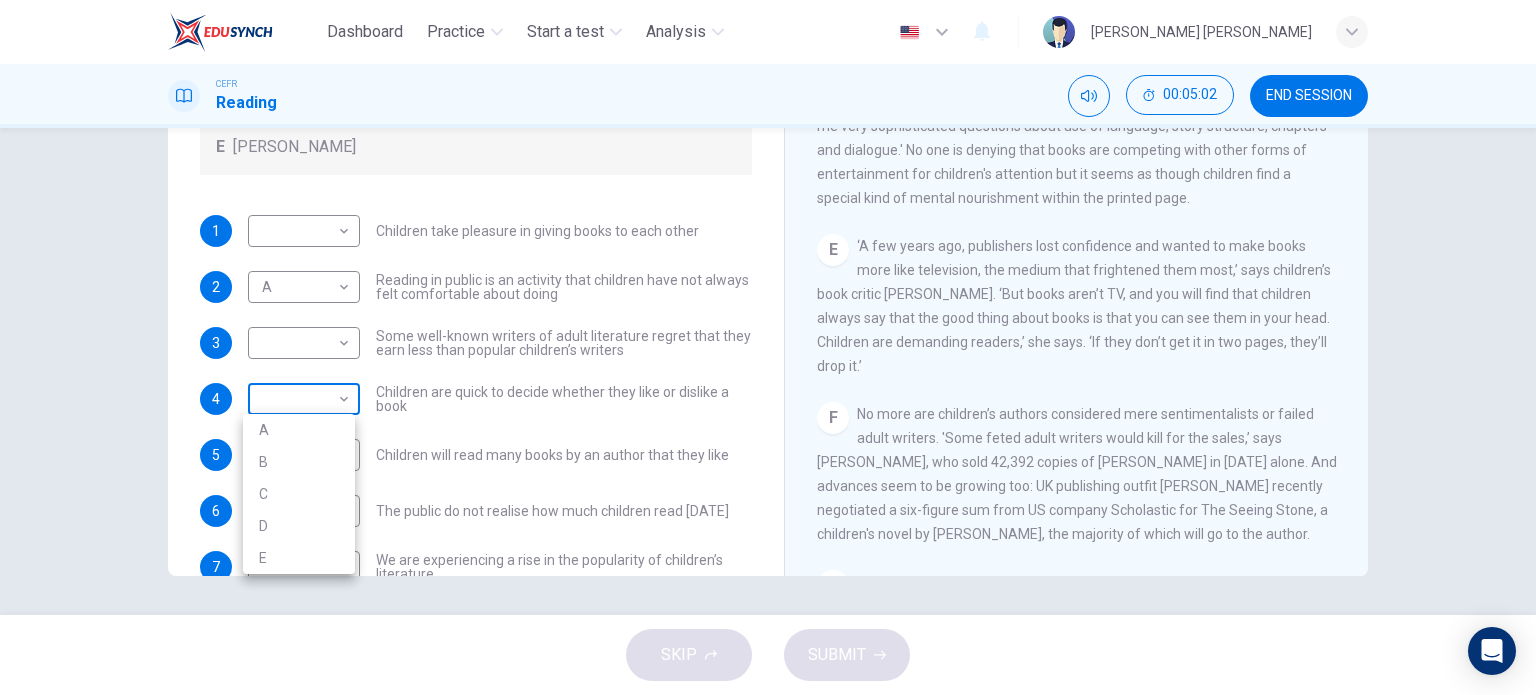 click on "Dashboard Practice Start a test Analysis English en ​ SAKINAH NUR BATRISYA BINTI KAMAL BAHARIN CEFR Reading 00:05:02 END SESSION Questions 1 - 7 Look at the following list of people A-E and the list of statements. Match each statement with one of the people listed. People A Wendy Cooling B David Almond C Julia Eccleshare D Jacqueline Wilson E Anne Fine 1 ​ ​ Children take pleasure in giving books to each other 2 A A ​ Reading in public is an activity that children have not always felt comfortable about doing 3 ​ ​ Some well-known writers of adult literature regret that they earn less than popular children’s writers 4 ​ ​ Children are quick to decide whether they like or dislike a book 5 ​ ​ Children will read many books by an author that they like 6 B B ​ The public do not realise how much children read today 7 A A ​ We are experiencing a rise in the popularity of children’s literature Twist in the Tale CLICK TO ZOOM Click to Zoom A B C D E F G H I J SKIP SUBMIT
Dashboard A" at bounding box center (768, 347) 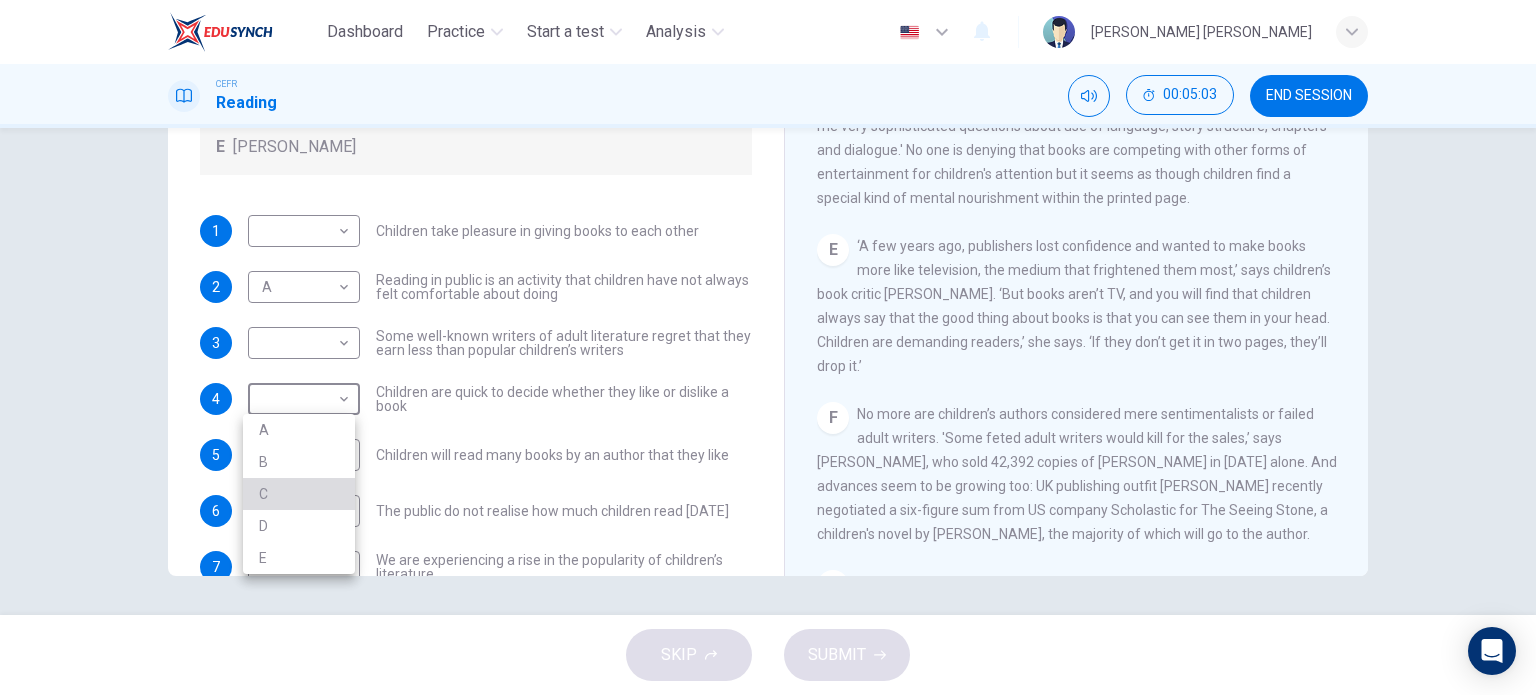 click on "C" at bounding box center (299, 494) 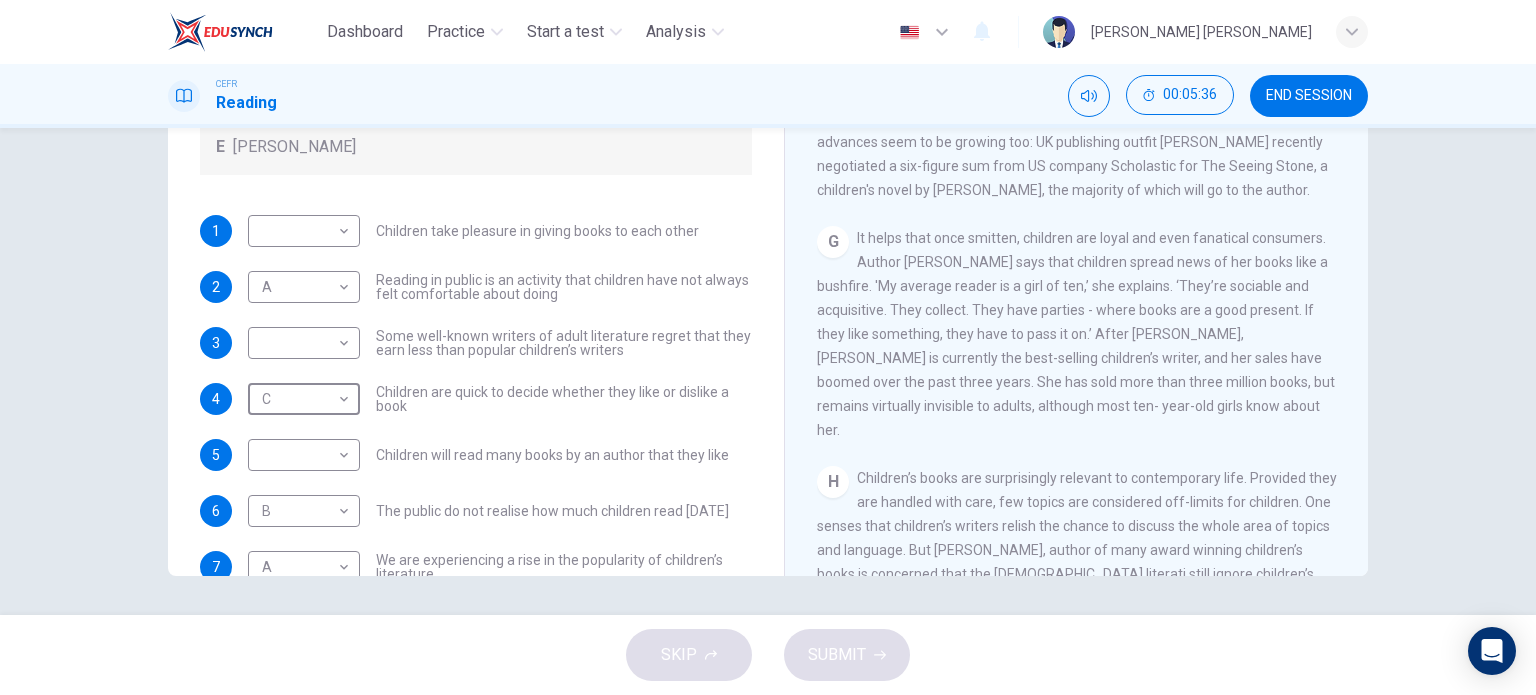 scroll, scrollTop: 1244, scrollLeft: 0, axis: vertical 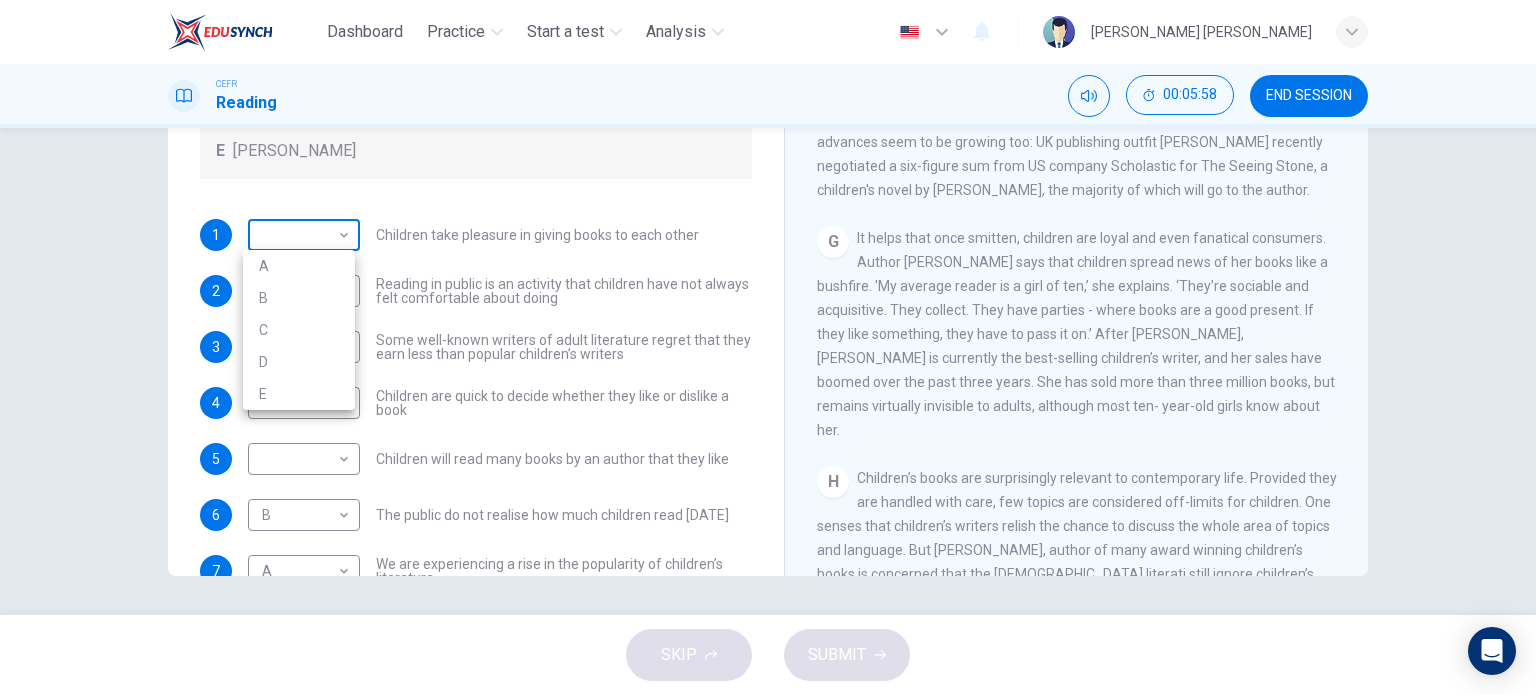 click on "Dashboard Practice Start a test Analysis English en ​ SAKINAH NUR BATRISYA BINTI KAMAL BAHARIN CEFR Reading 00:05:58 END SESSION Questions 1 - 7 Look at the following list of people A-E and the list of statements. Match each statement with one of the people listed. People A Wendy Cooling B David Almond C Julia Eccleshare D Jacqueline Wilson E Anne Fine 1 ​ ​ Children take pleasure in giving books to each other 2 A A ​ Reading in public is an activity that children have not always felt comfortable about doing 3 ​ ​ Some well-known writers of adult literature regret that they earn less than popular children’s writers 4 C C ​ Children are quick to decide whether they like or dislike a book 5 ​ ​ Children will read many books by an author that they like 6 B B ​ The public do not realise how much children read today 7 A A ​ We are experiencing a rise in the popularity of children’s literature Twist in the Tale CLICK TO ZOOM Click to Zoom A B C D E F G H I J SKIP SUBMIT
Dashboard A" at bounding box center (768, 347) 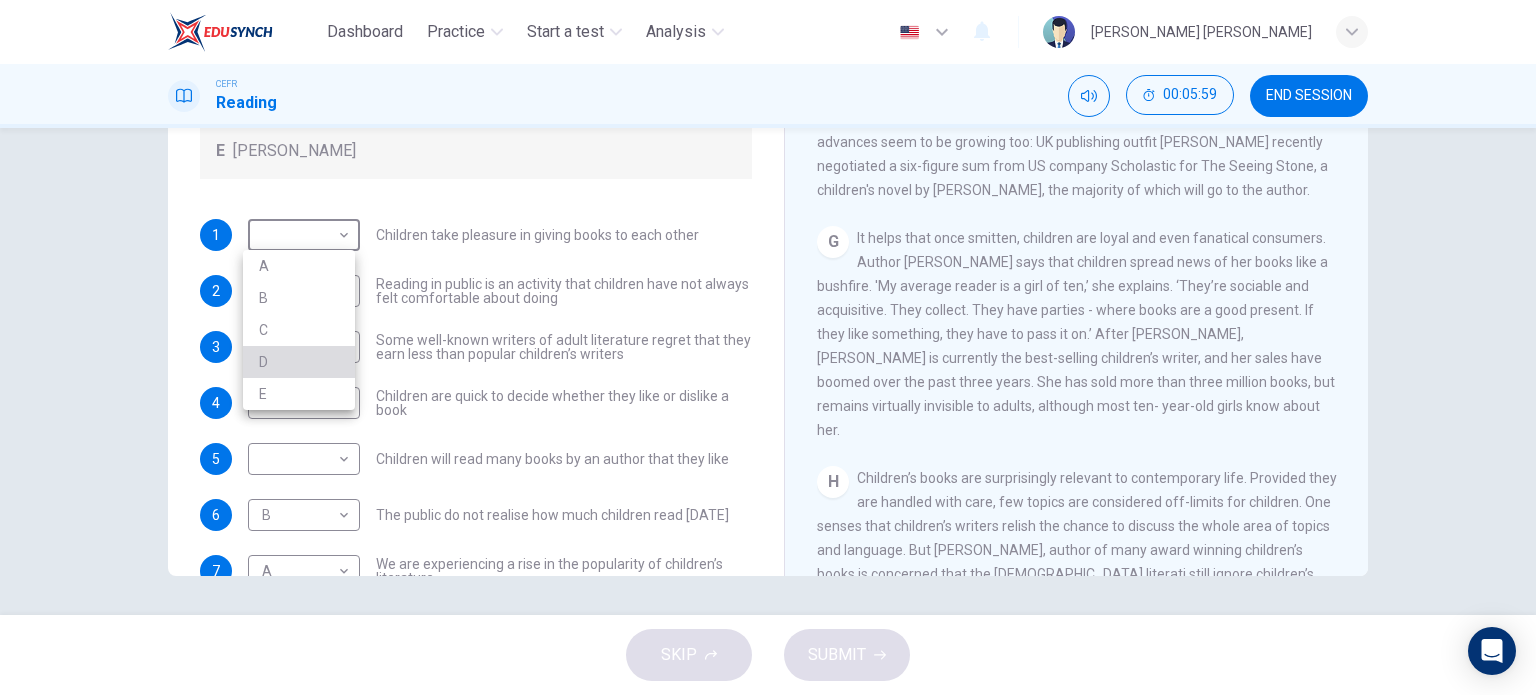 click on "D" at bounding box center [299, 362] 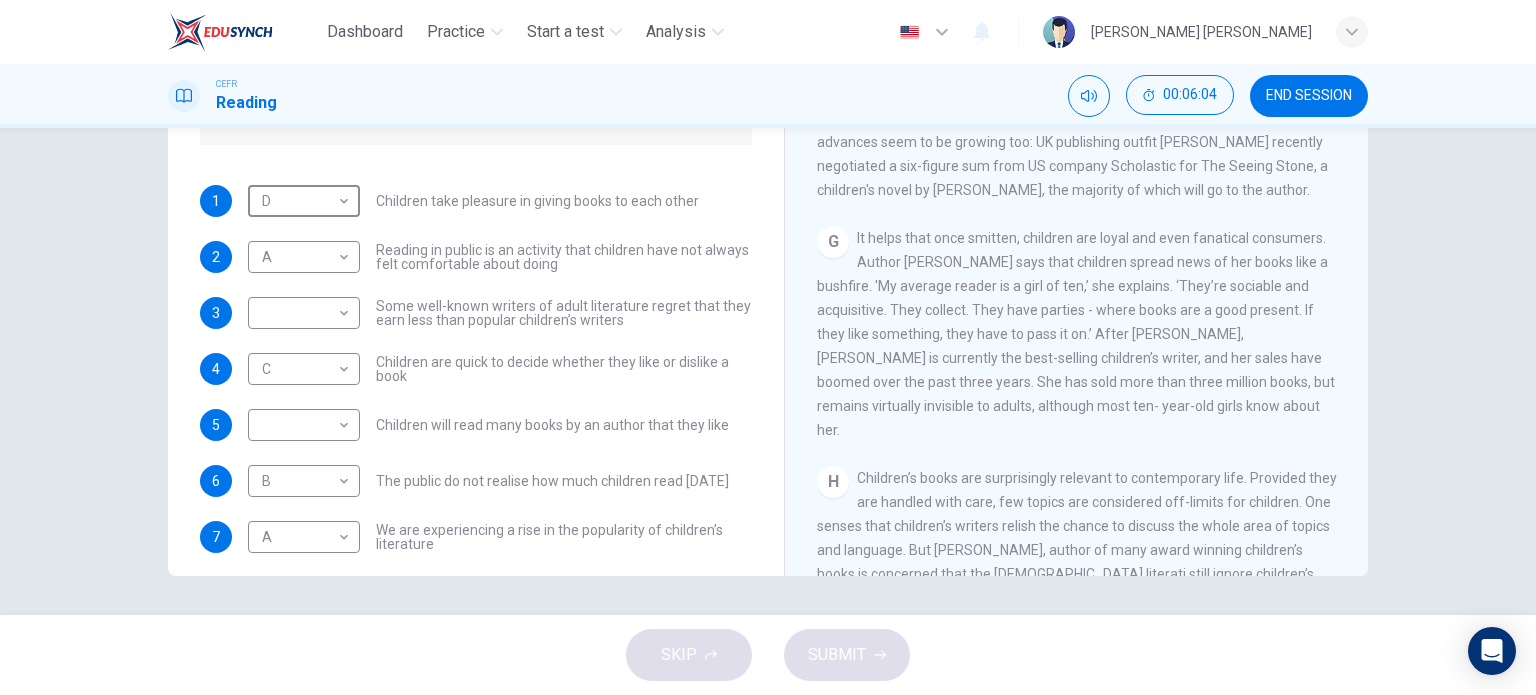 scroll, scrollTop: 180, scrollLeft: 0, axis: vertical 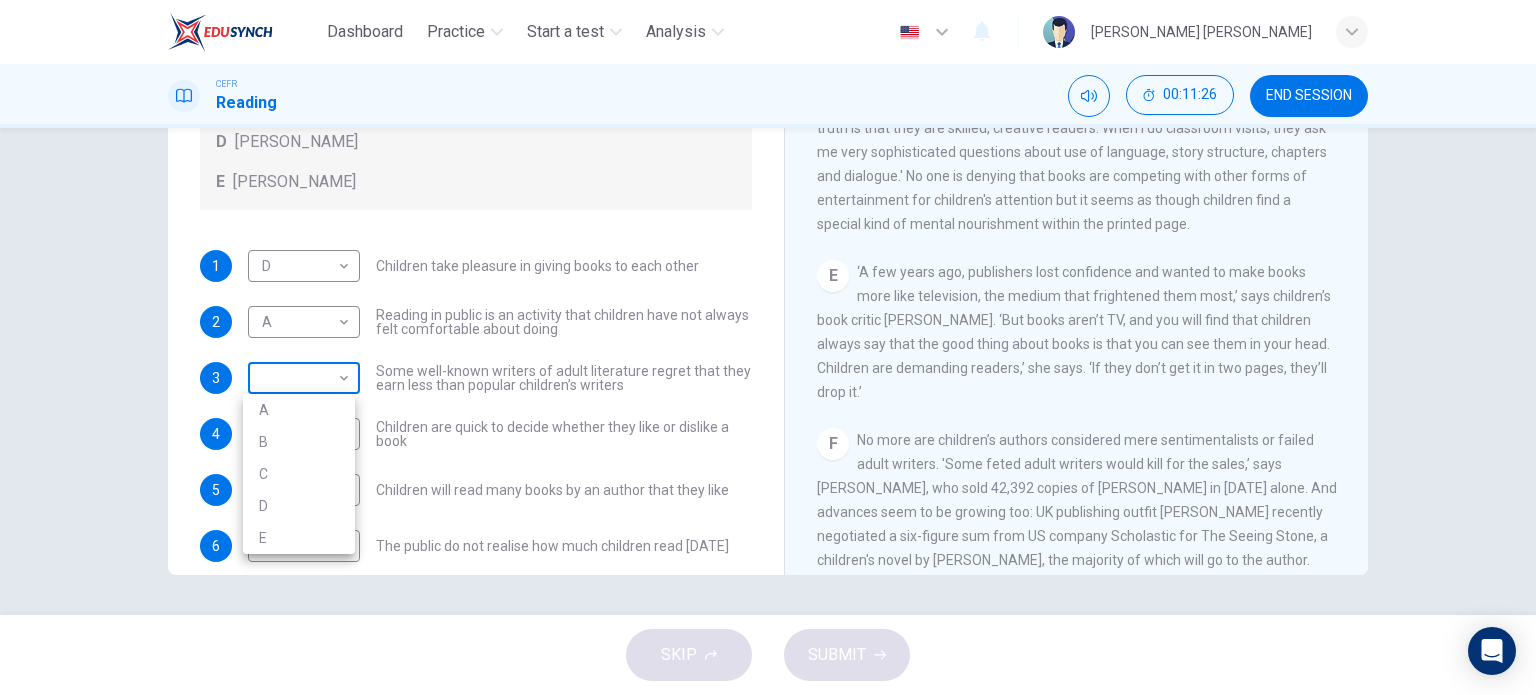 click on "Dashboard Practice Start a test Analysis English en ​ SAKINAH NUR BATRISYA BINTI KAMAL BAHARIN CEFR Reading 00:11:26 END SESSION Questions 1 - 7 Look at the following list of people A-E and the list of statements. Match each statement with one of the people listed. People A Wendy Cooling B David Almond C Julia Eccleshare D Jacqueline Wilson E Anne Fine 1 D D ​ Children take pleasure in giving books to each other 2 A A ​ Reading in public is an activity that children have not always felt comfortable about doing 3 ​ ​ Some well-known writers of adult literature regret that they earn less than popular children’s writers 4 C C ​ Children are quick to decide whether they like or dislike a book 5 ​ ​ Children will read many books by an author that they like 6 B B ​ The public do not realise how much children read today 7 A A ​ We are experiencing a rise in the popularity of children’s literature Twist in the Tale CLICK TO ZOOM Click to Zoom A B C D E F G H I J SKIP SUBMIT
Dashboard A" at bounding box center [768, 347] 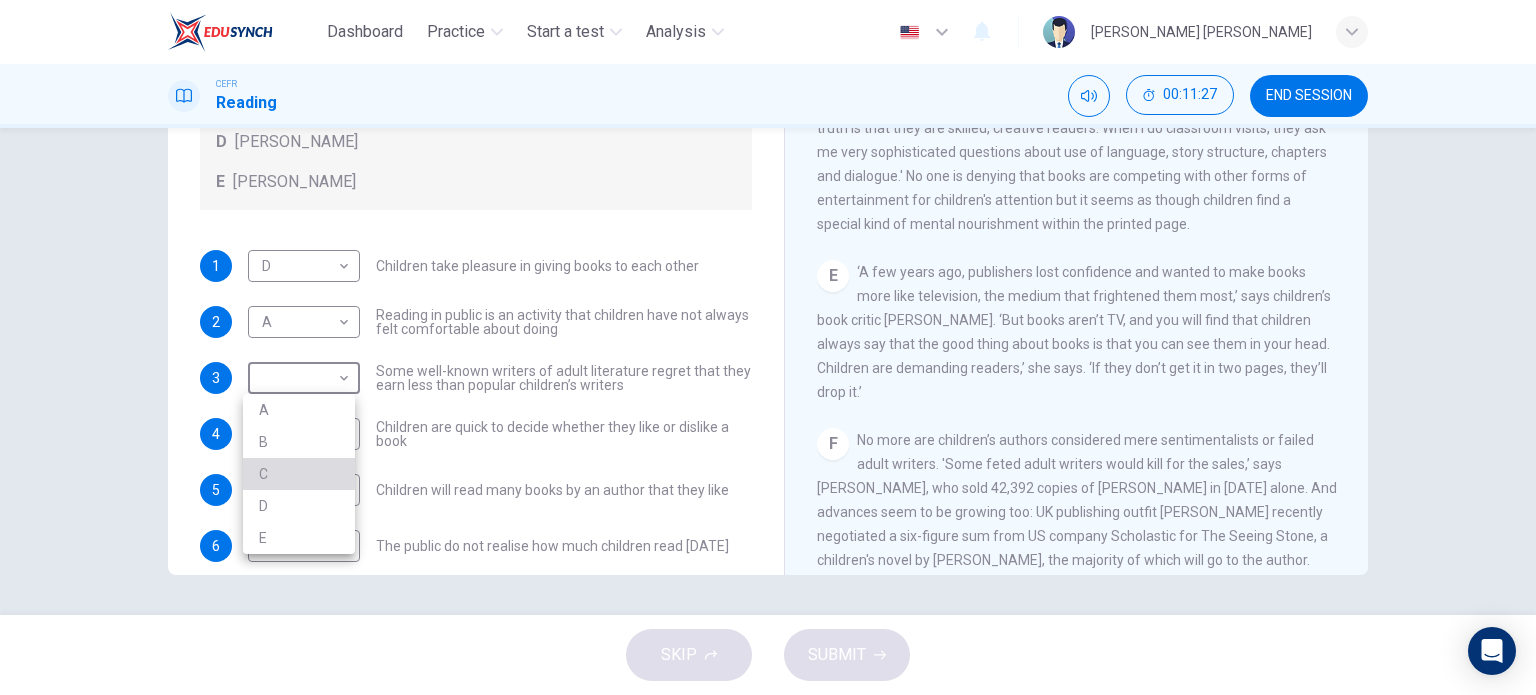 click on "C" at bounding box center [299, 474] 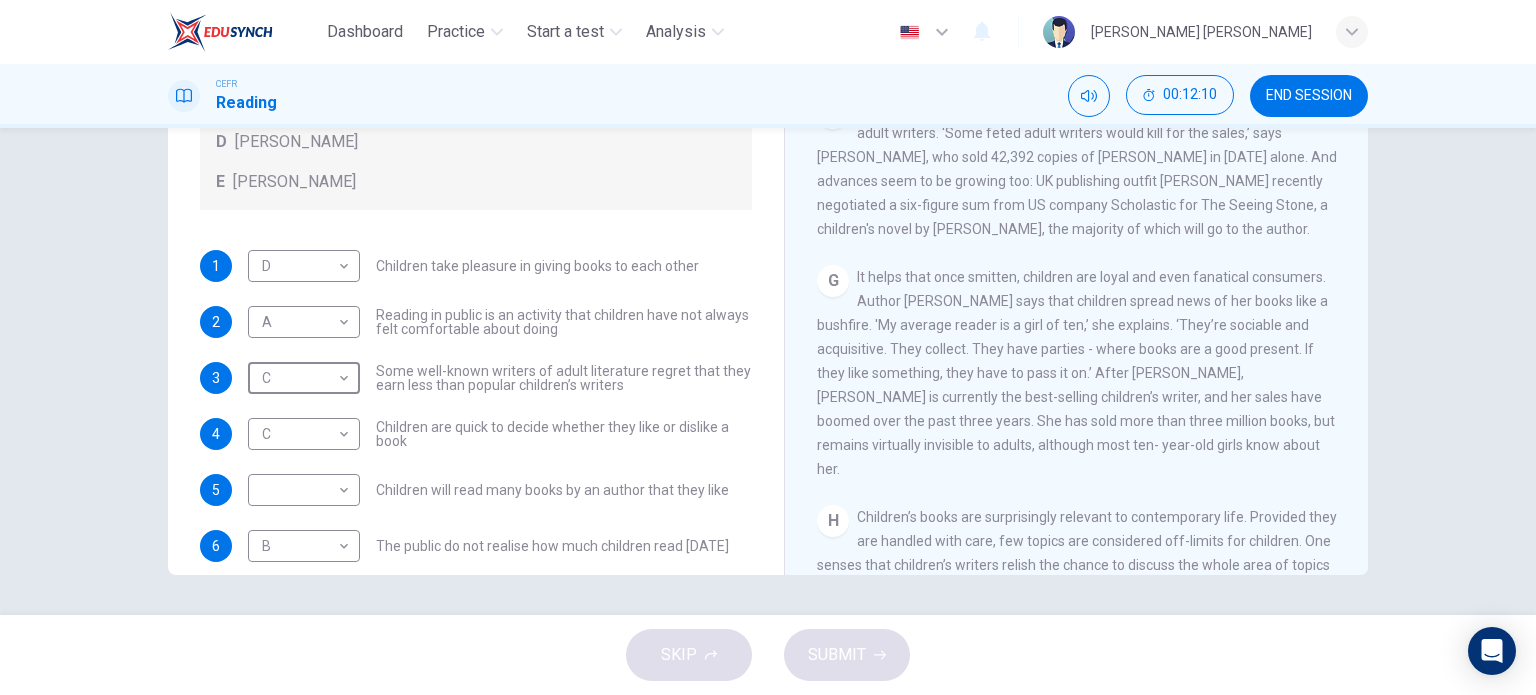 scroll, scrollTop: 1205, scrollLeft: 0, axis: vertical 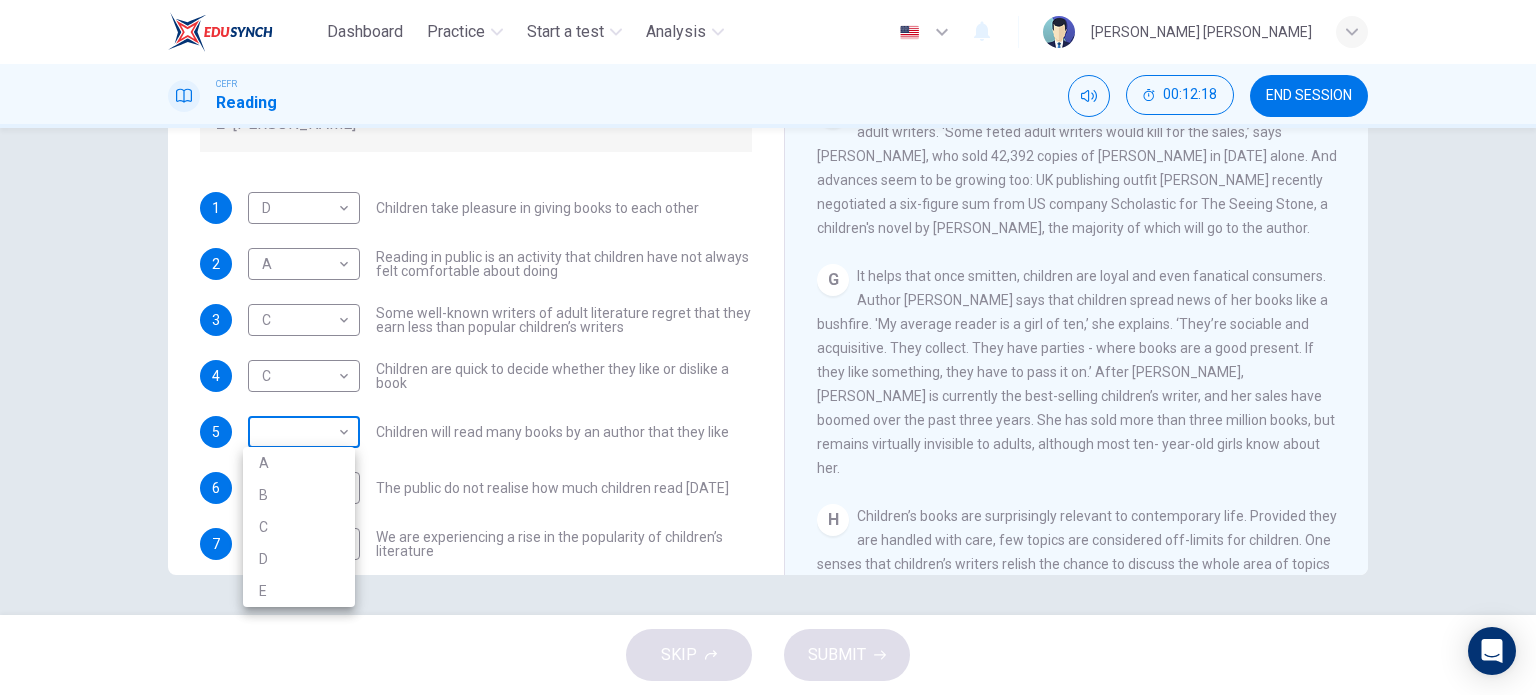 click on "Dashboard Practice Start a test Analysis English en ​ SAKINAH NUR BATRISYA BINTI KAMAL BAHARIN CEFR Reading 00:12:18 END SESSION Questions 1 - 7 Look at the following list of people A-E and the list of statements. Match each statement with one of the people listed. People A Wendy Cooling B David Almond C Julia Eccleshare D Jacqueline Wilson E Anne Fine 1 D D ​ Children take pleasure in giving books to each other 2 A A ​ Reading in public is an activity that children have not always felt comfortable about doing 3 C C ​ Some well-known writers of adult literature regret that they earn less than popular children’s writers 4 C C ​ Children are quick to decide whether they like or dislike a book 5 ​ ​ Children will read many books by an author that they like 6 B B ​ The public do not realise how much children read today 7 A A ​ We are experiencing a rise in the popularity of children’s literature Twist in the Tale CLICK TO ZOOM Click to Zoom A B C D E F G H I J SKIP SUBMIT
Dashboard A" at bounding box center [768, 347] 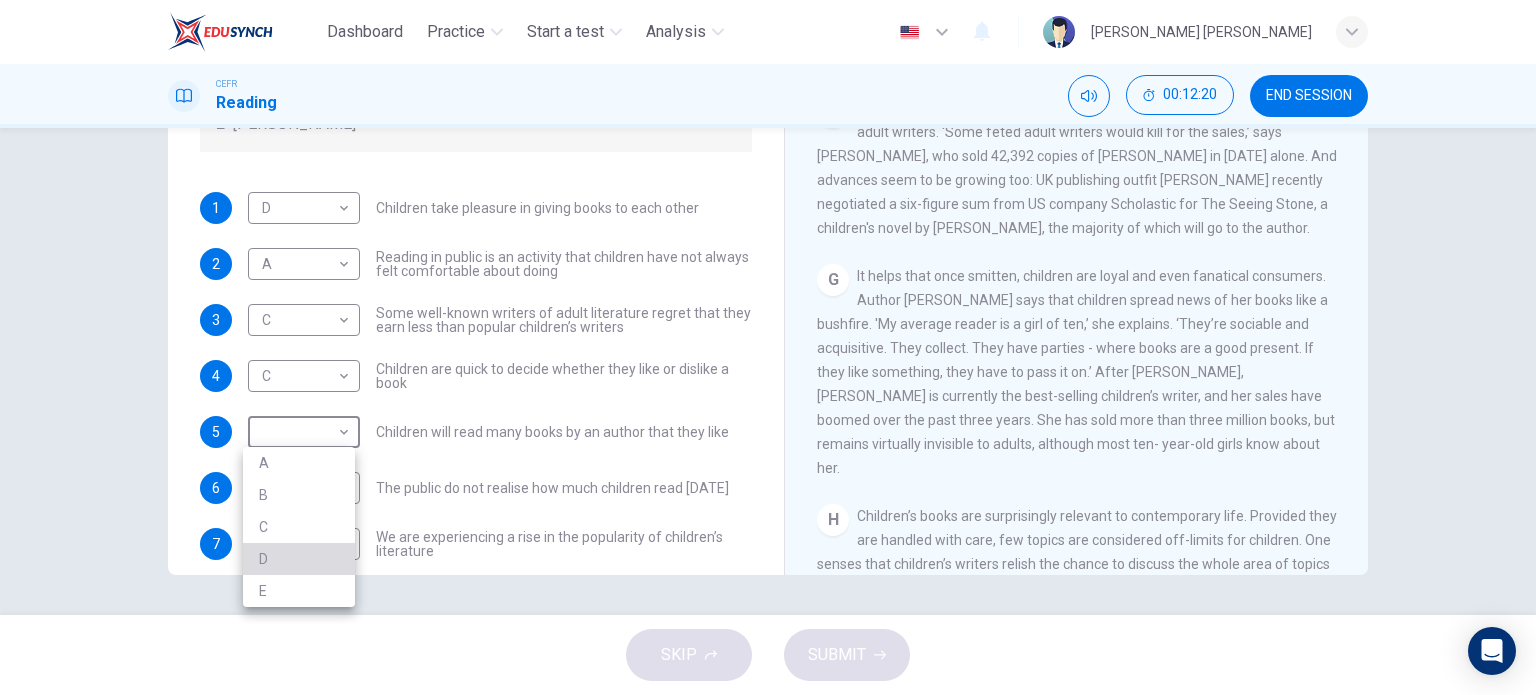 click on "D" at bounding box center (299, 559) 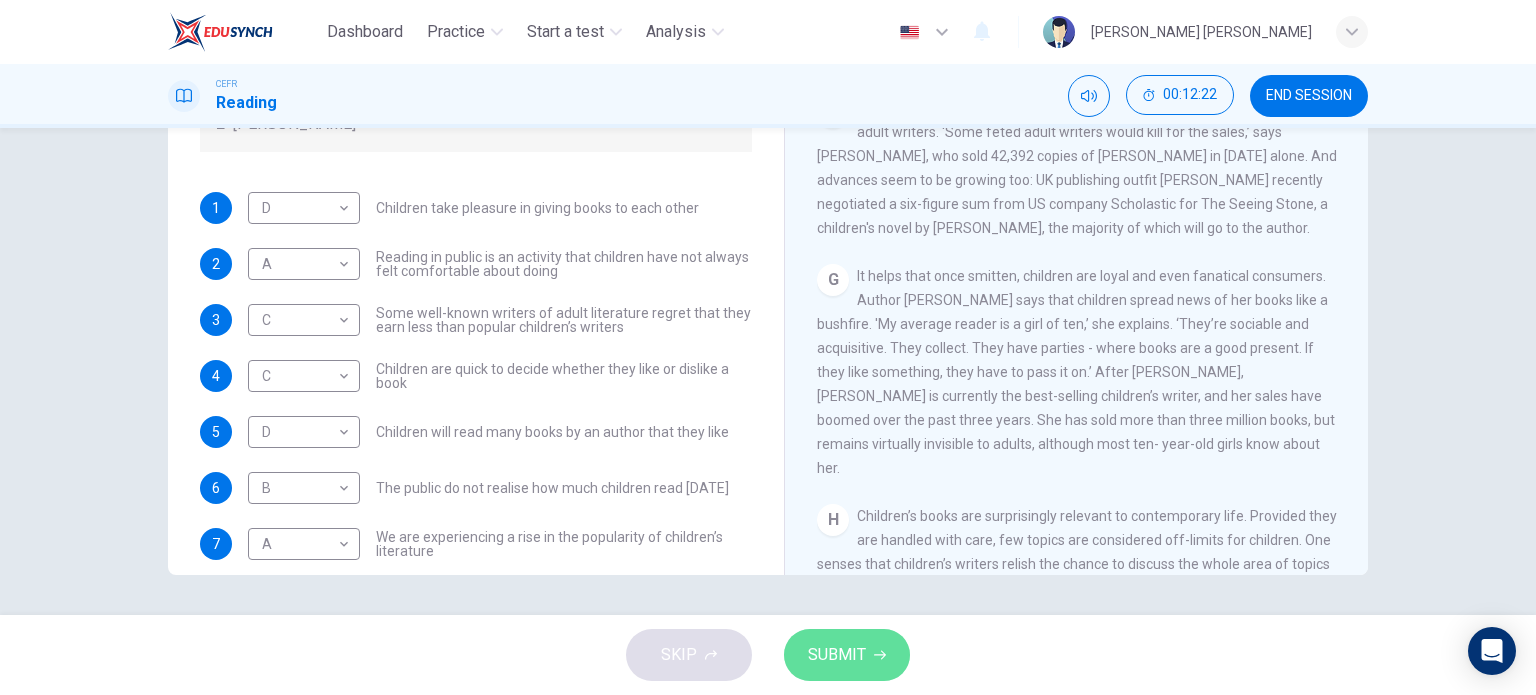 click on "SUBMIT" at bounding box center (837, 655) 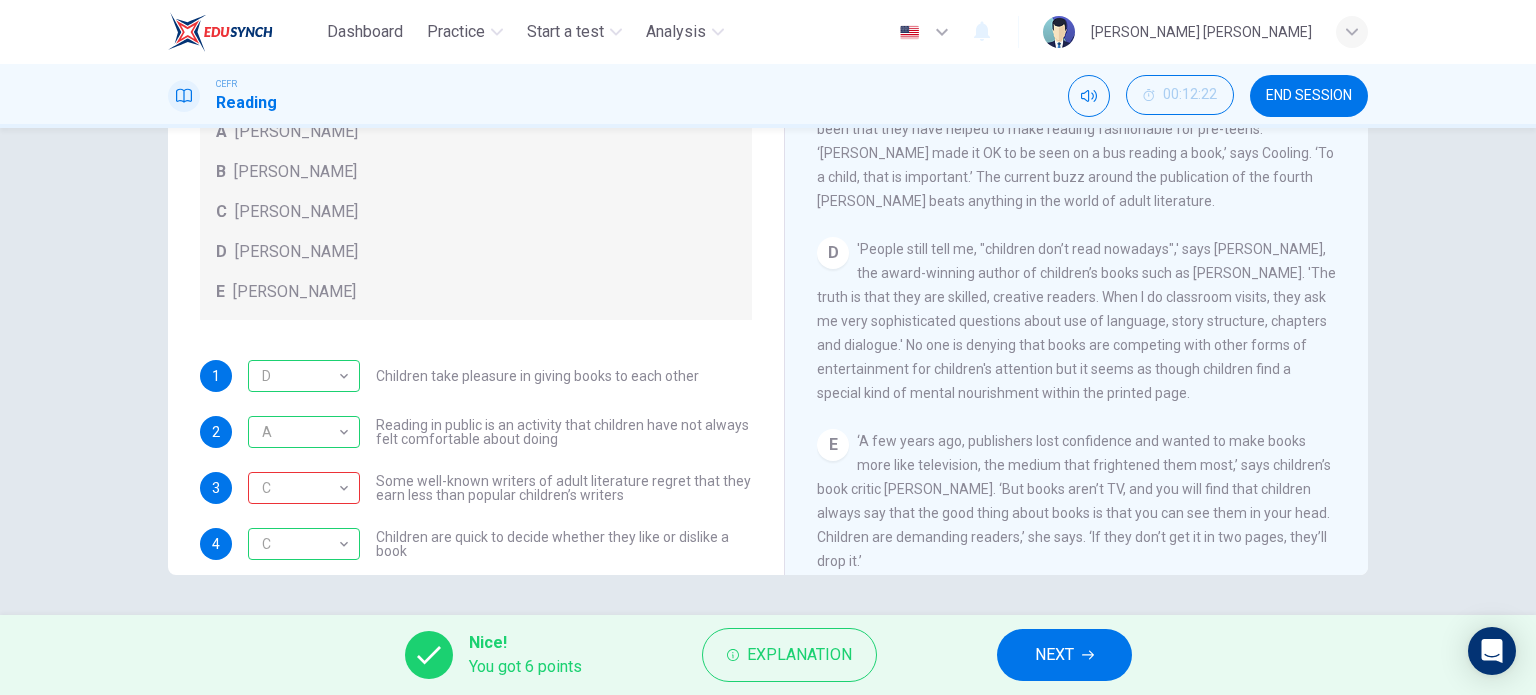 scroll, scrollTop: 708, scrollLeft: 0, axis: vertical 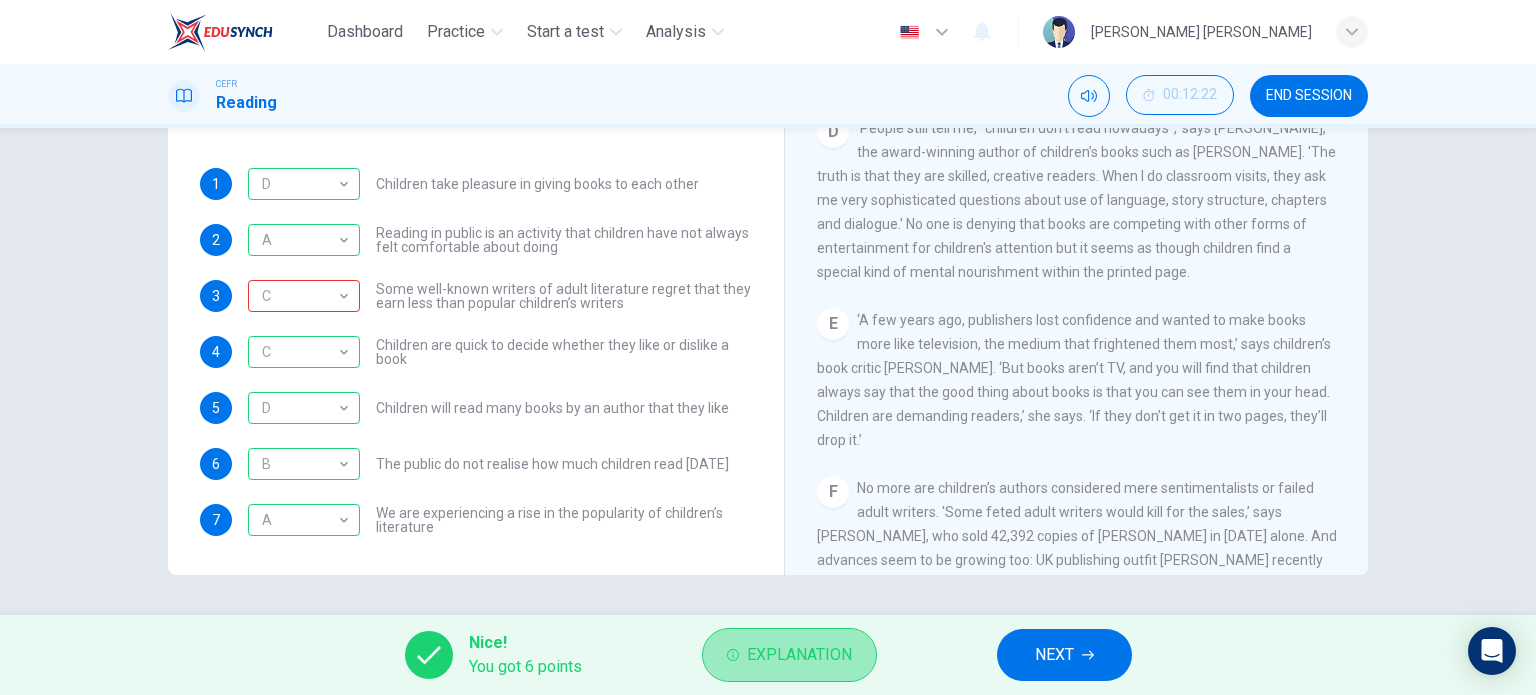 click on "Explanation" at bounding box center [789, 655] 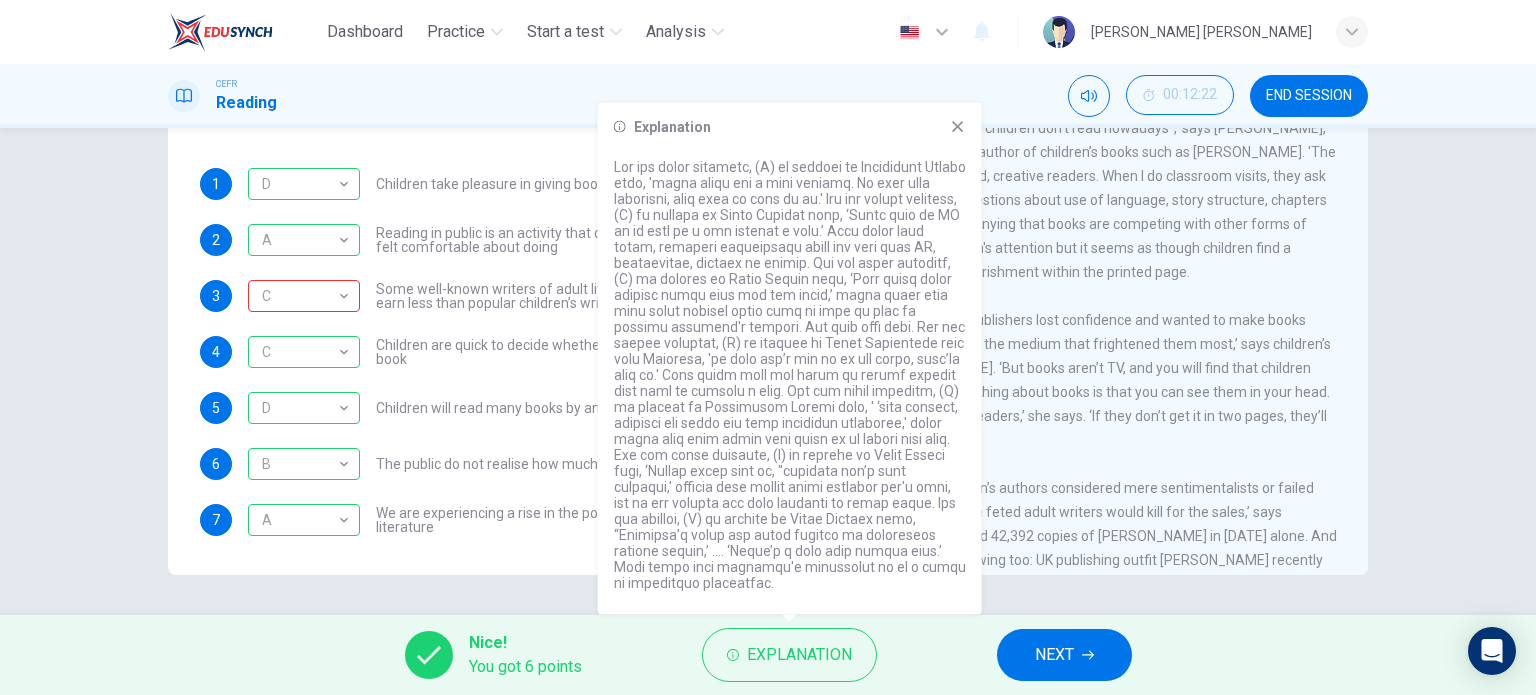 click on "‘A few years ago, publishers lost confidence and wanted to make books more like television, the medium that frightened them most,’ says children’s book critic Julia Eccleshare. ‘But books aren’t TV, and you will find that children always say that the good thing about books is that you can see them in your head. Children are demanding readers,’ she says. ‘If they don’t get it in two pages, they’ll drop it.’" at bounding box center [1074, 380] 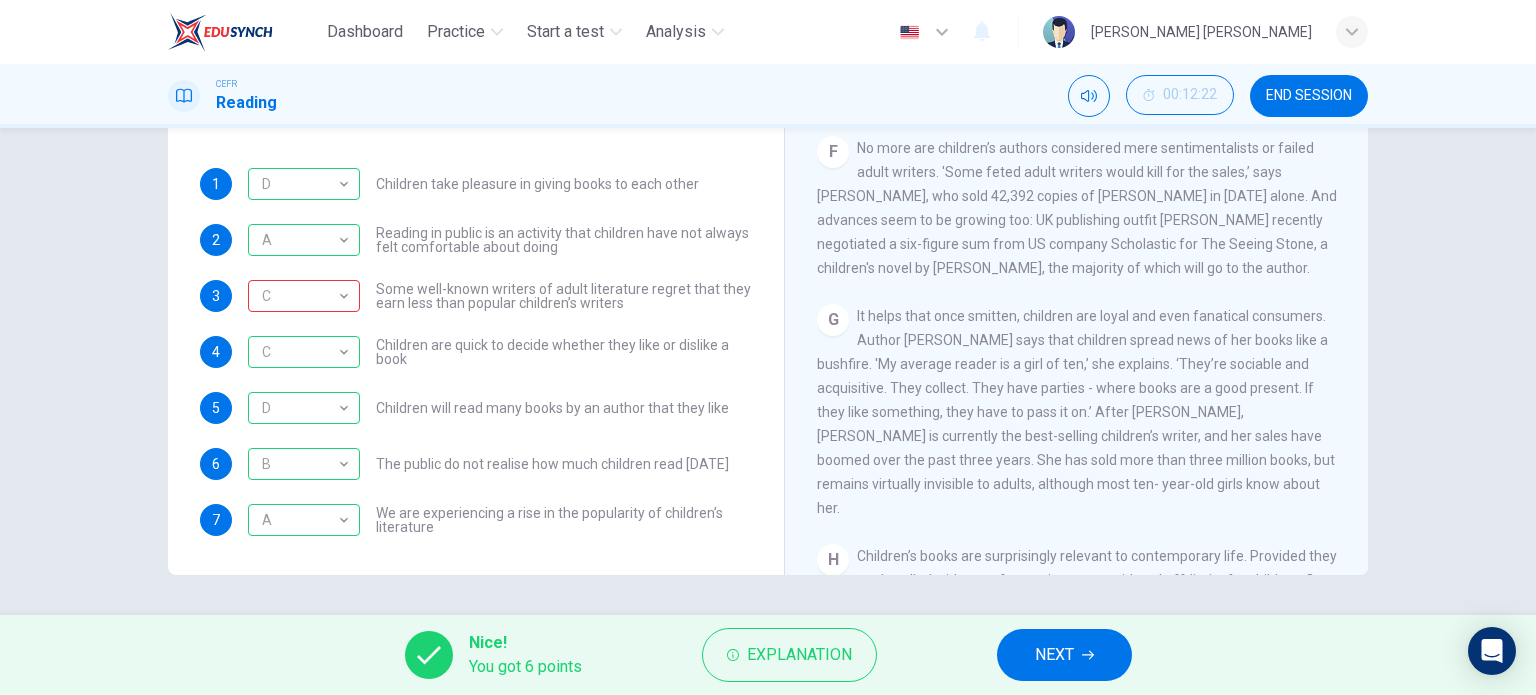 scroll, scrollTop: 1164, scrollLeft: 0, axis: vertical 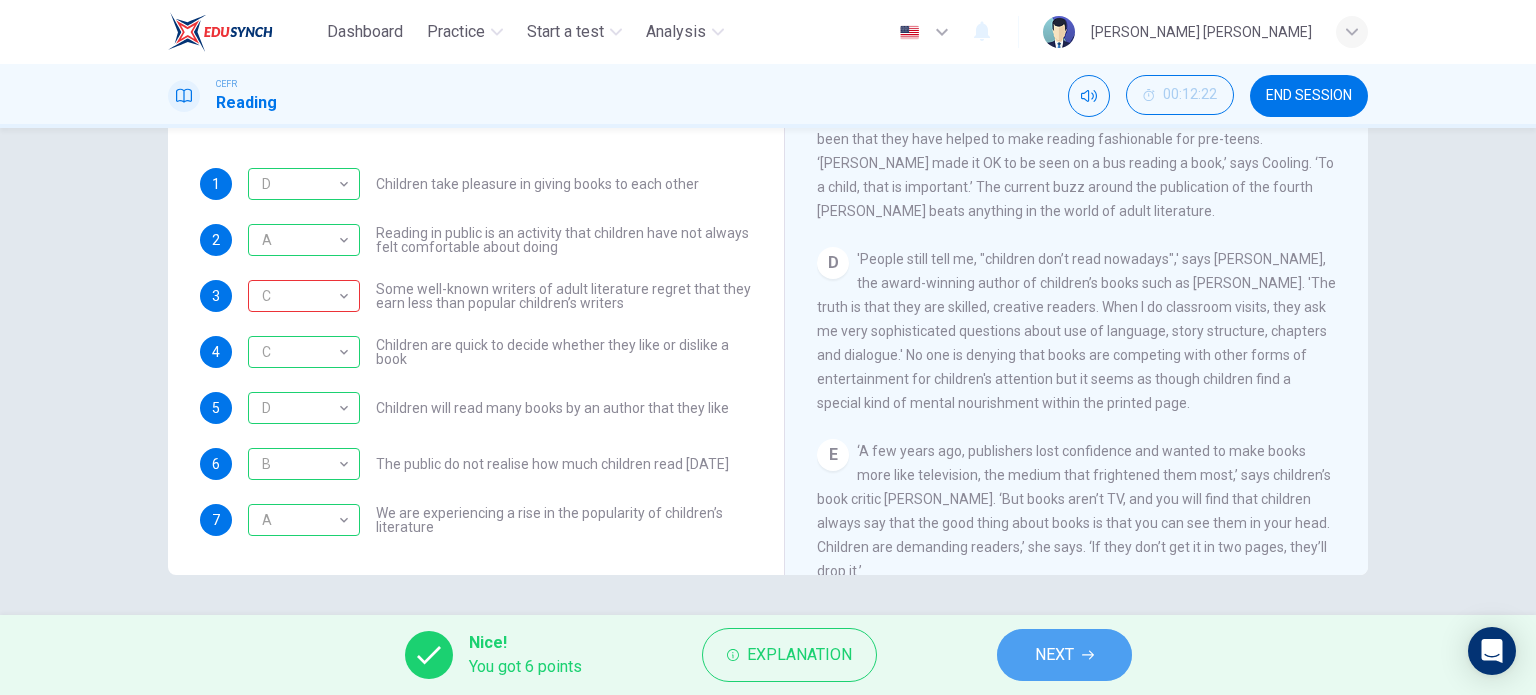 click on "NEXT" at bounding box center (1064, 655) 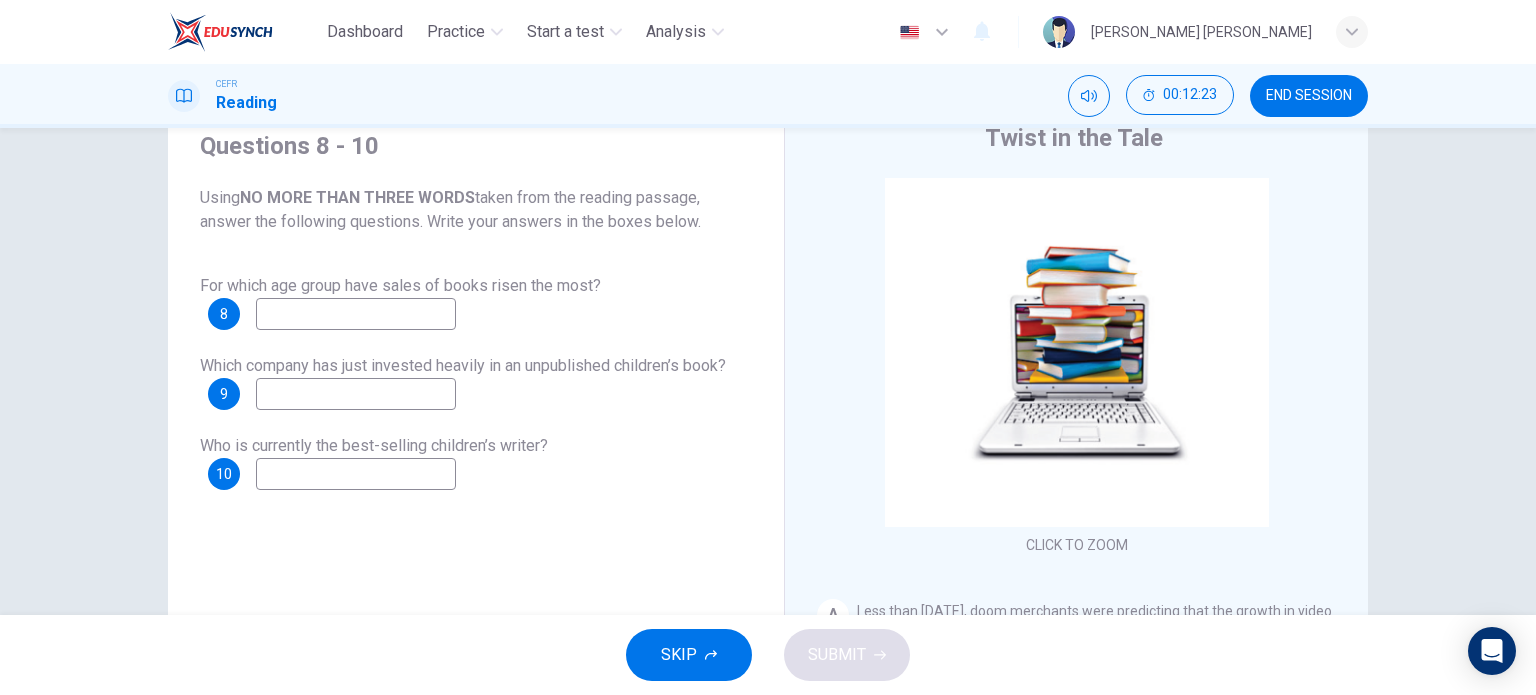 scroll, scrollTop: 75, scrollLeft: 0, axis: vertical 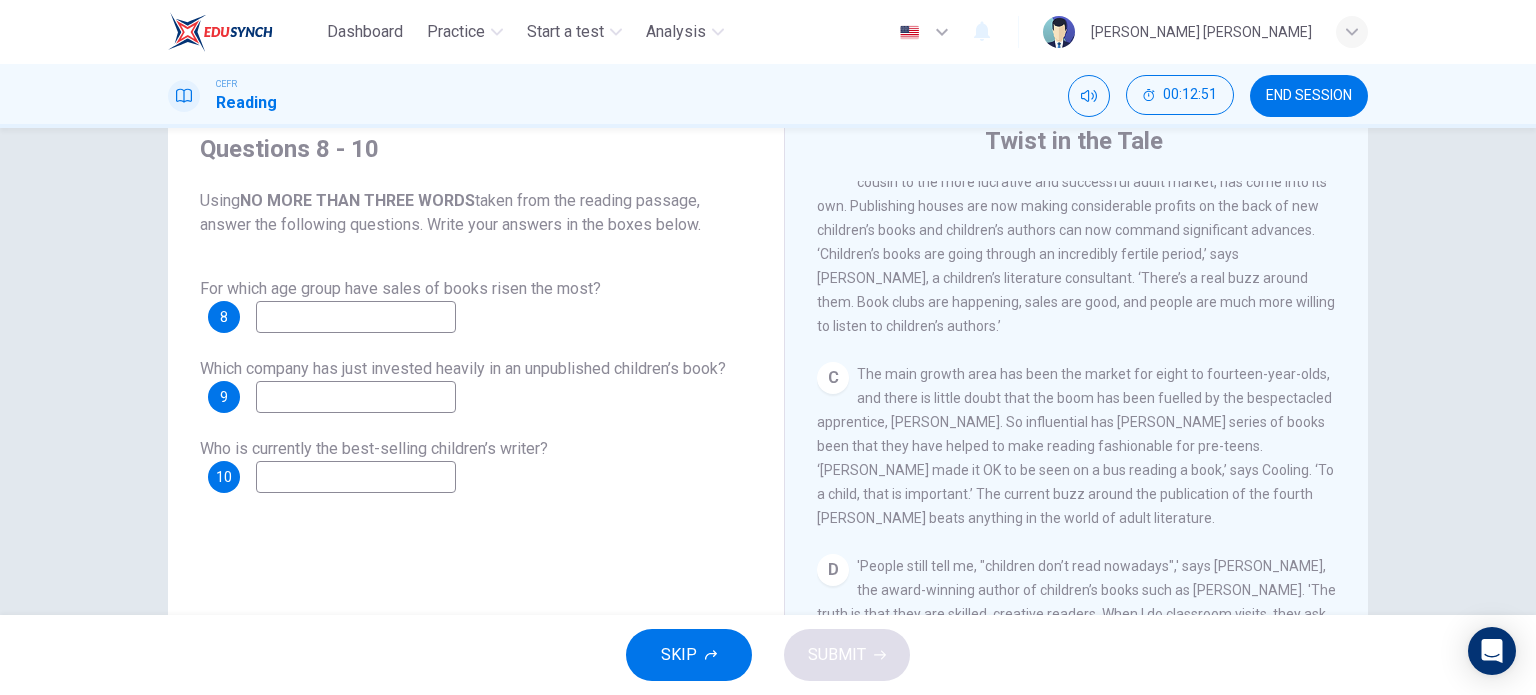 click at bounding box center (356, 477) 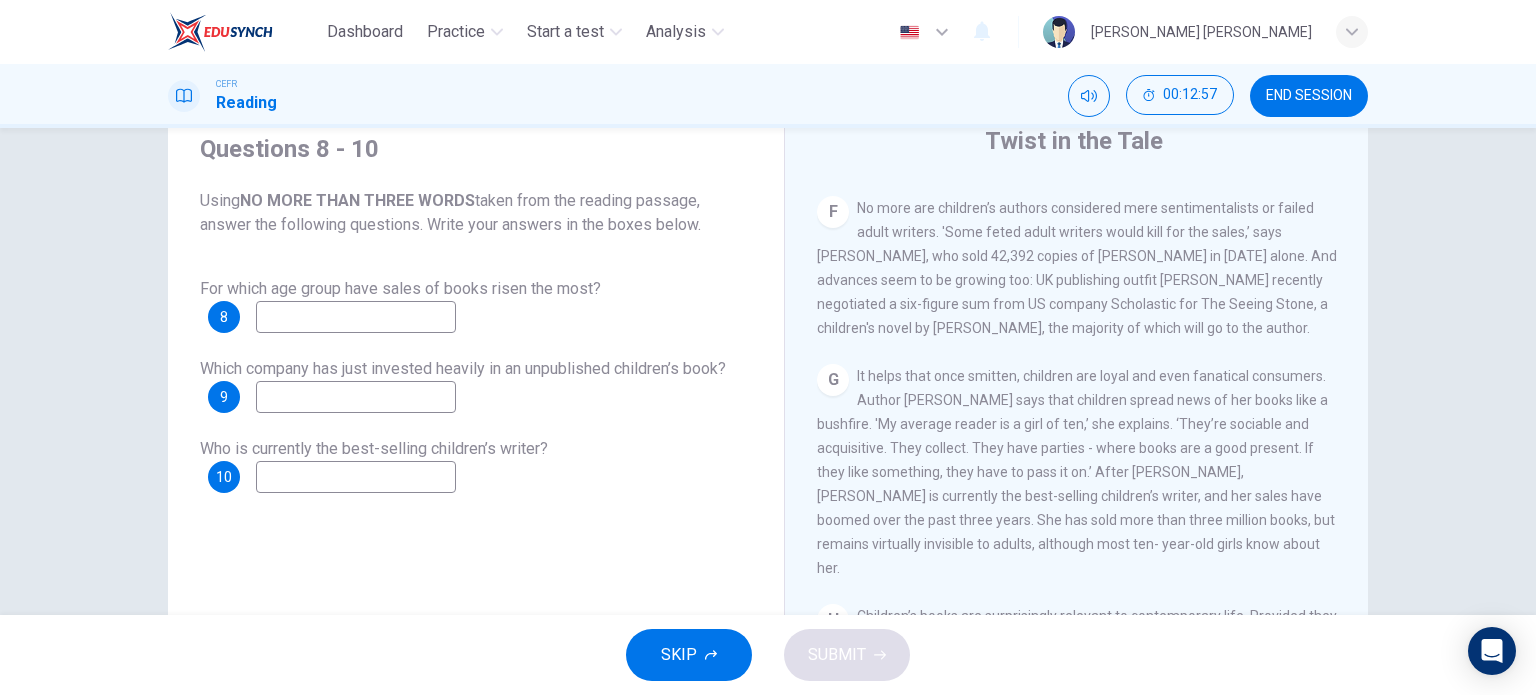 scroll, scrollTop: 1346, scrollLeft: 0, axis: vertical 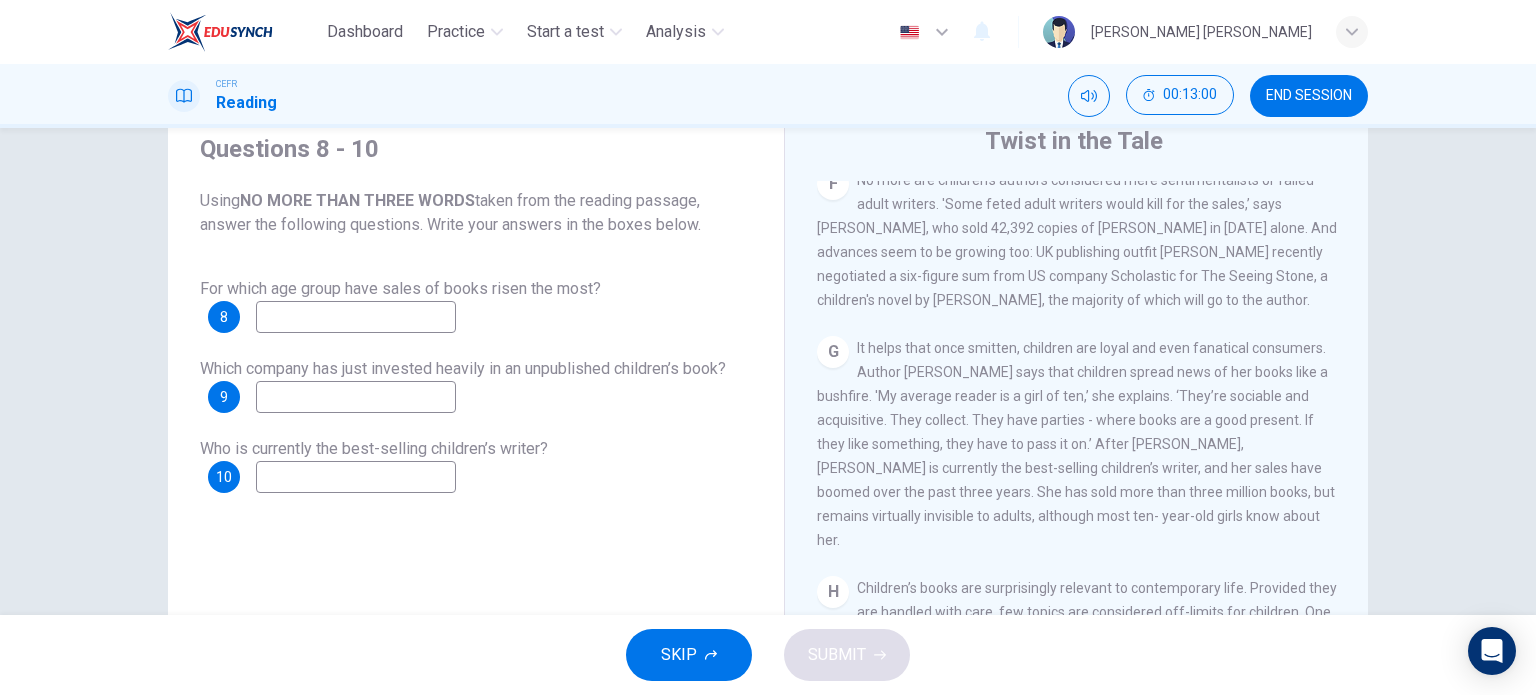 click at bounding box center (356, 477) 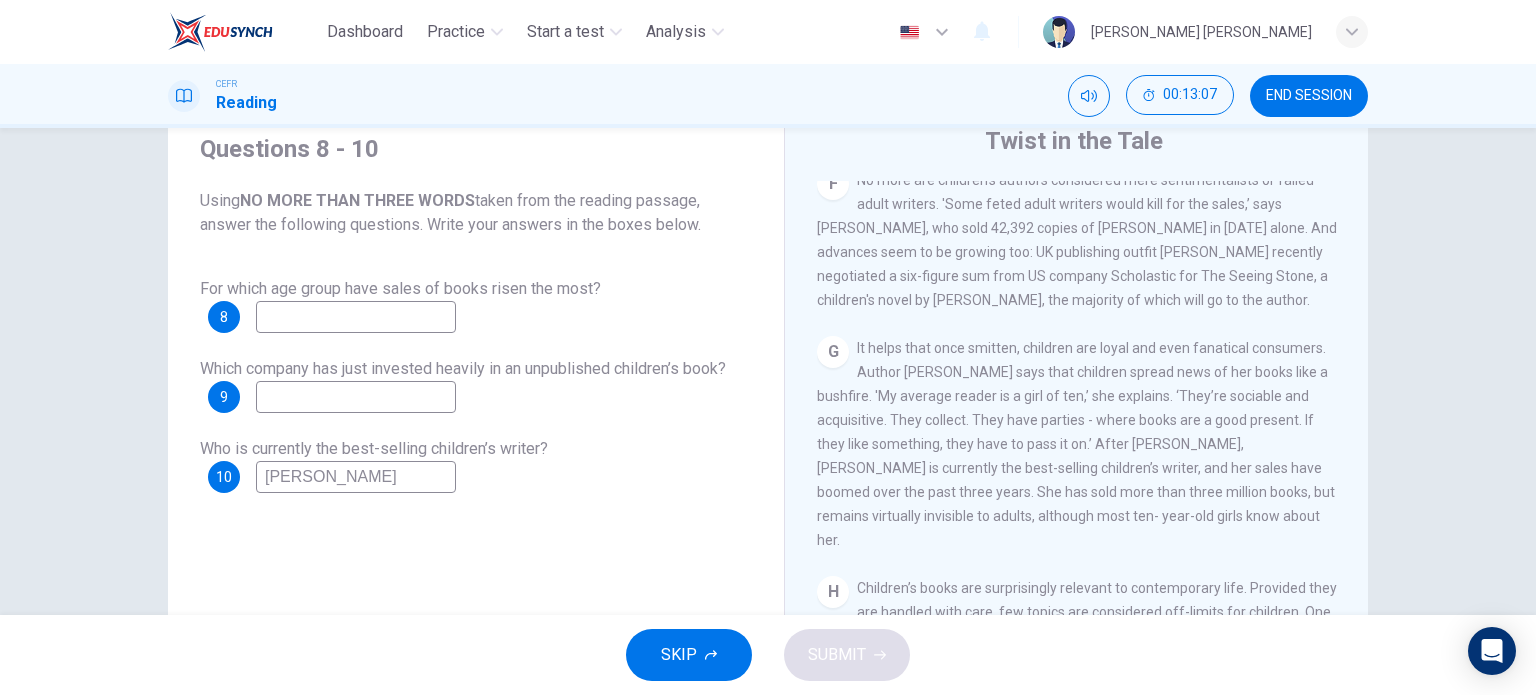 type on "Rowling" 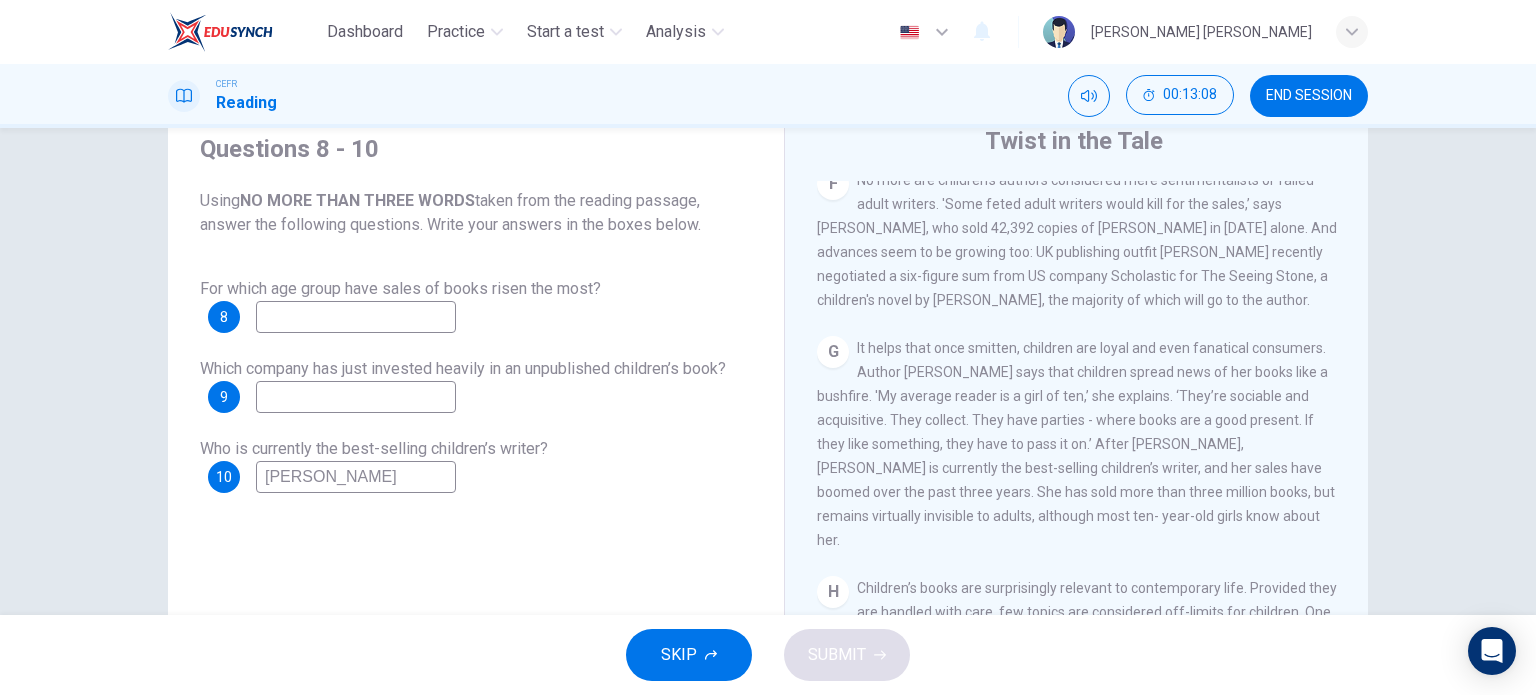 click at bounding box center (356, 397) 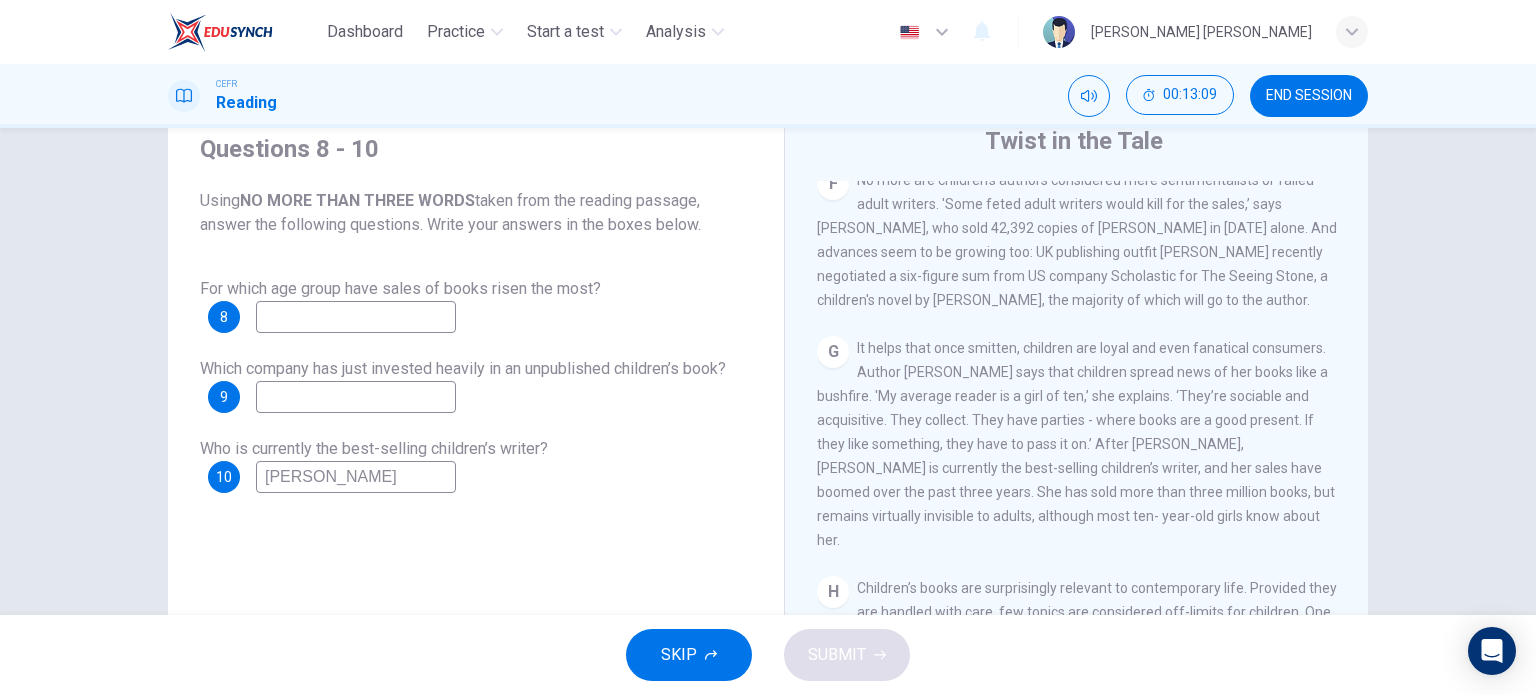 click at bounding box center [356, 317] 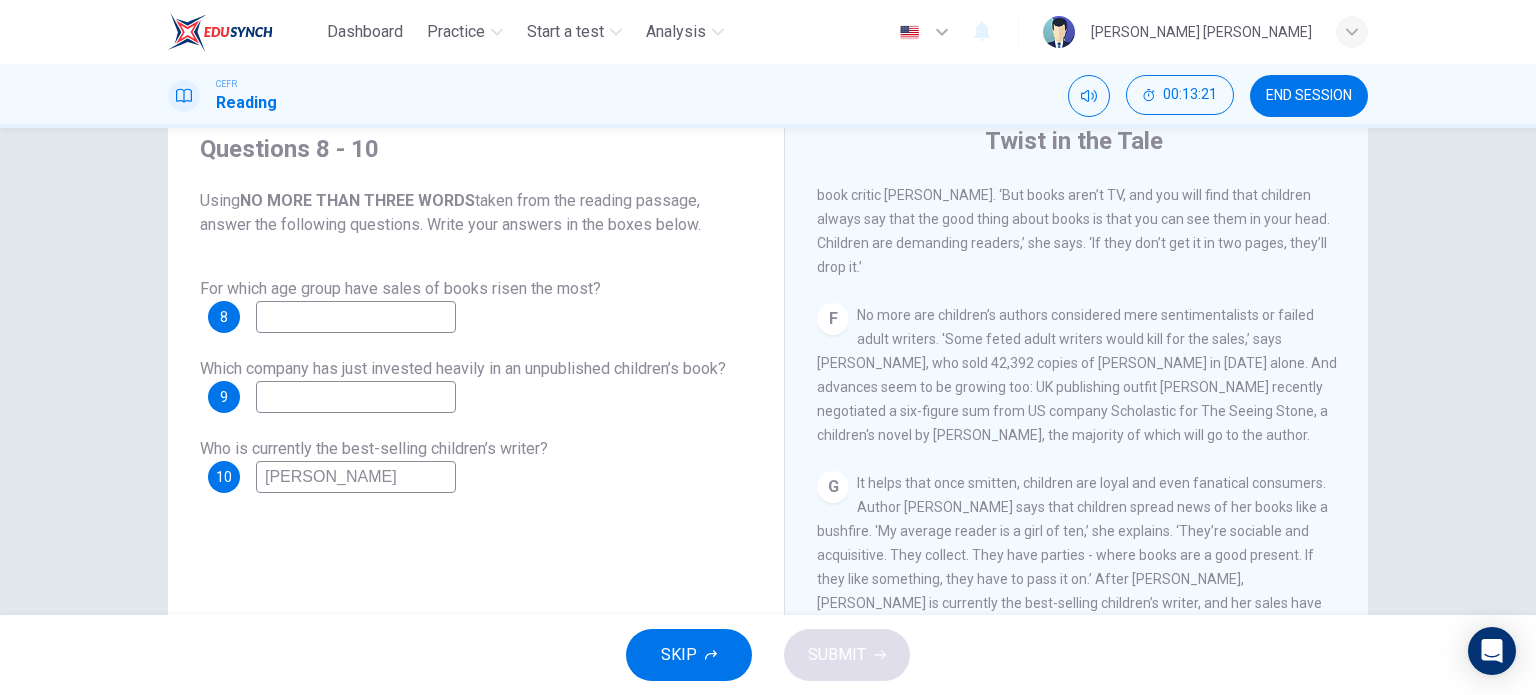 scroll, scrollTop: 229, scrollLeft: 0, axis: vertical 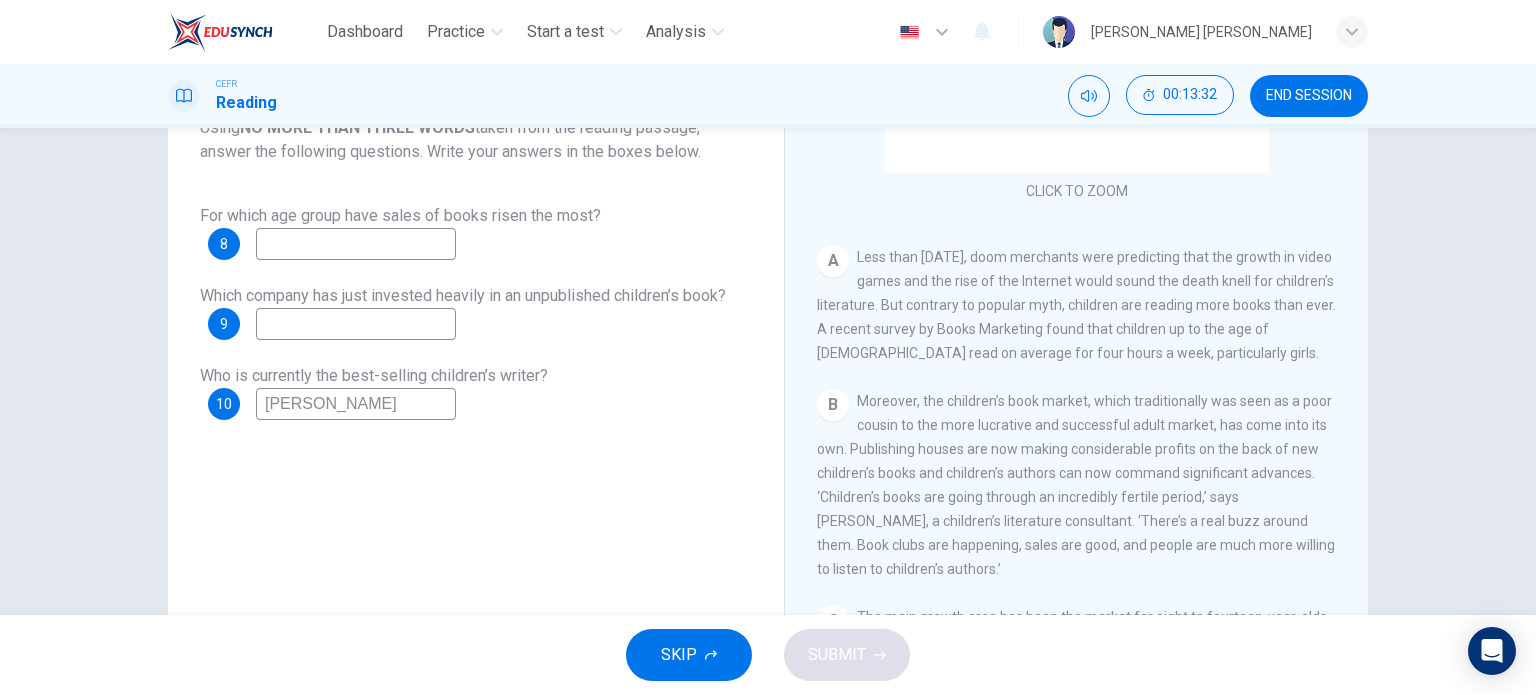 click at bounding box center (356, 244) 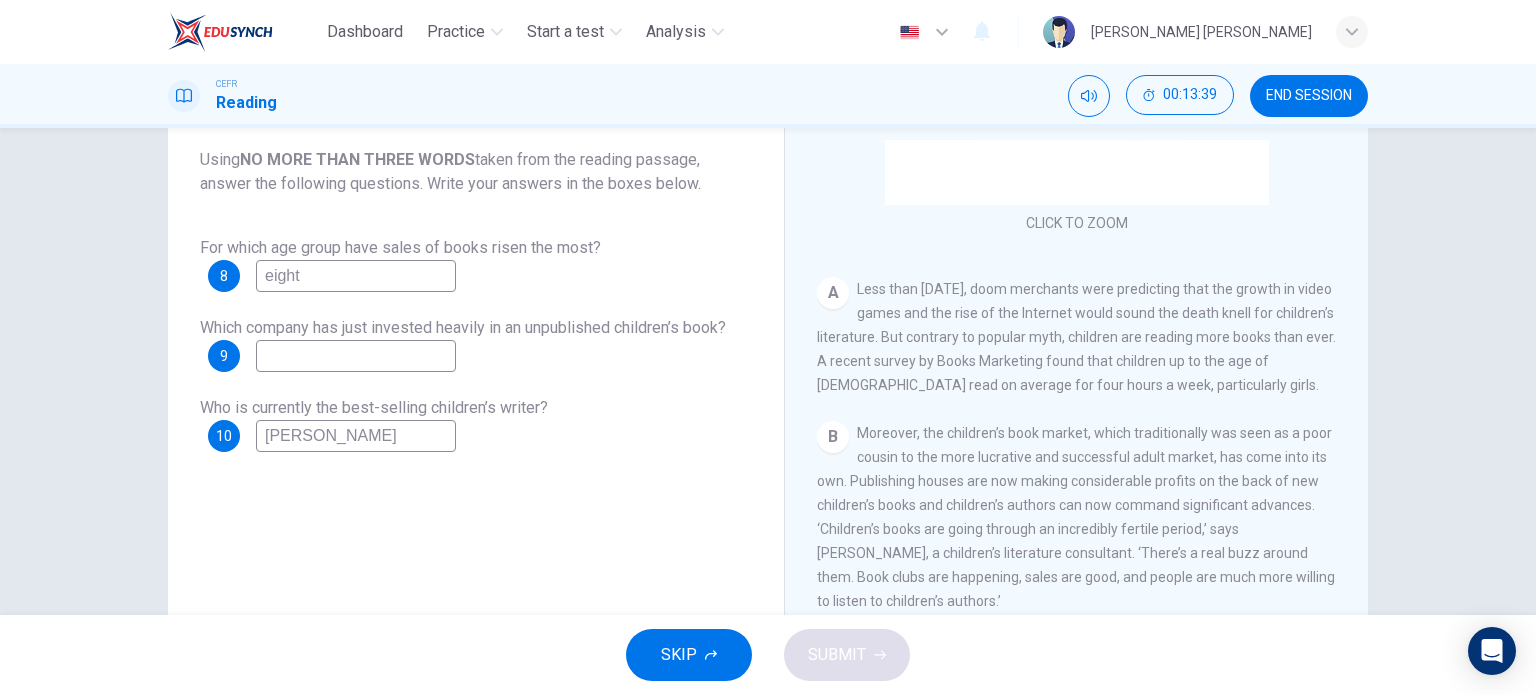 scroll, scrollTop: 108, scrollLeft: 0, axis: vertical 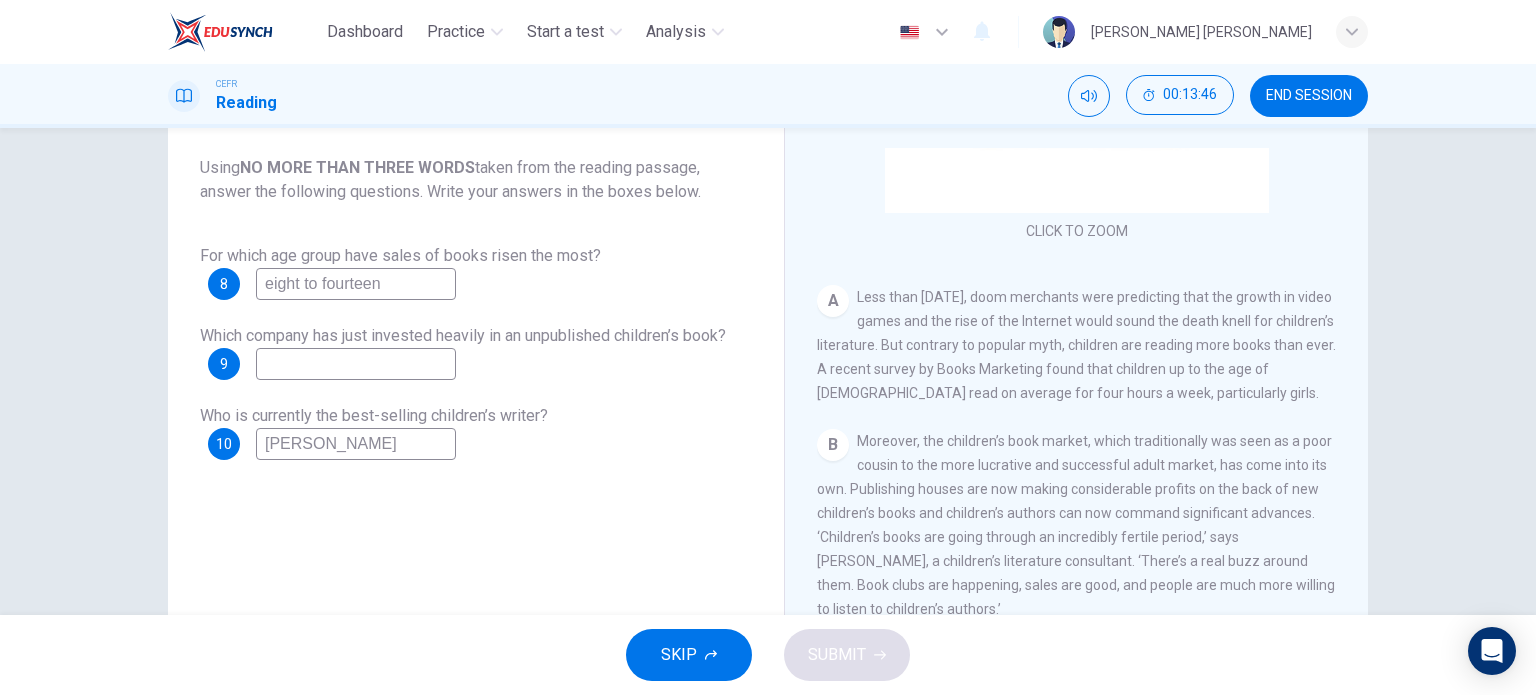 type on "eight to fourteen" 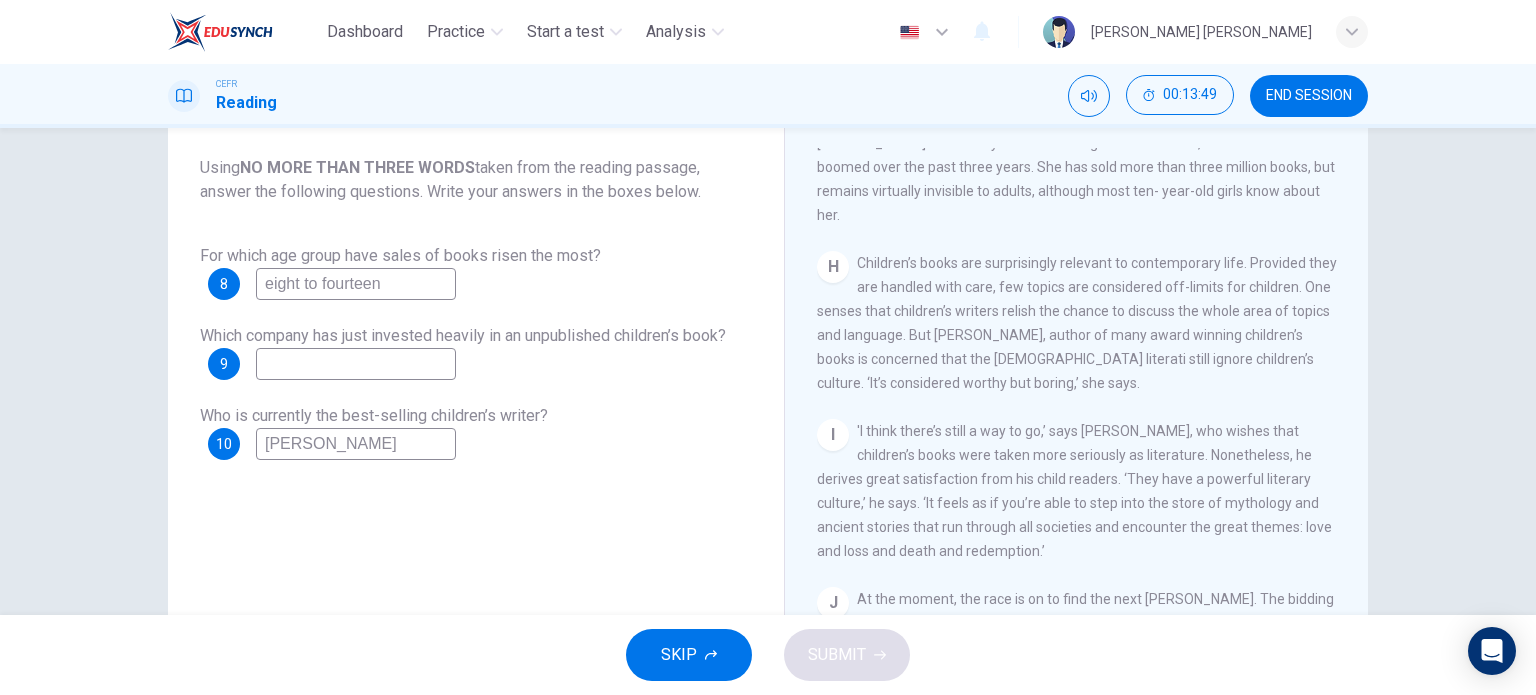 scroll, scrollTop: 1665, scrollLeft: 0, axis: vertical 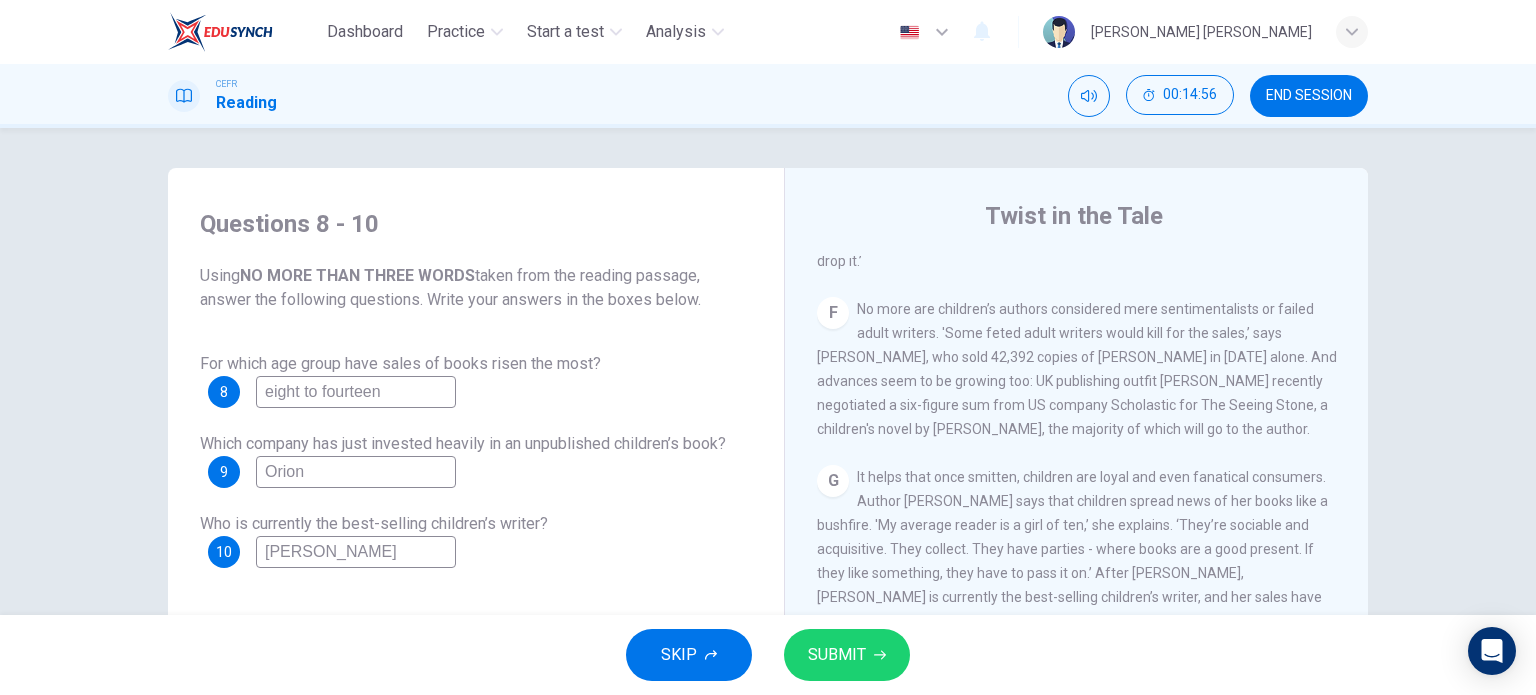 type on "Orion" 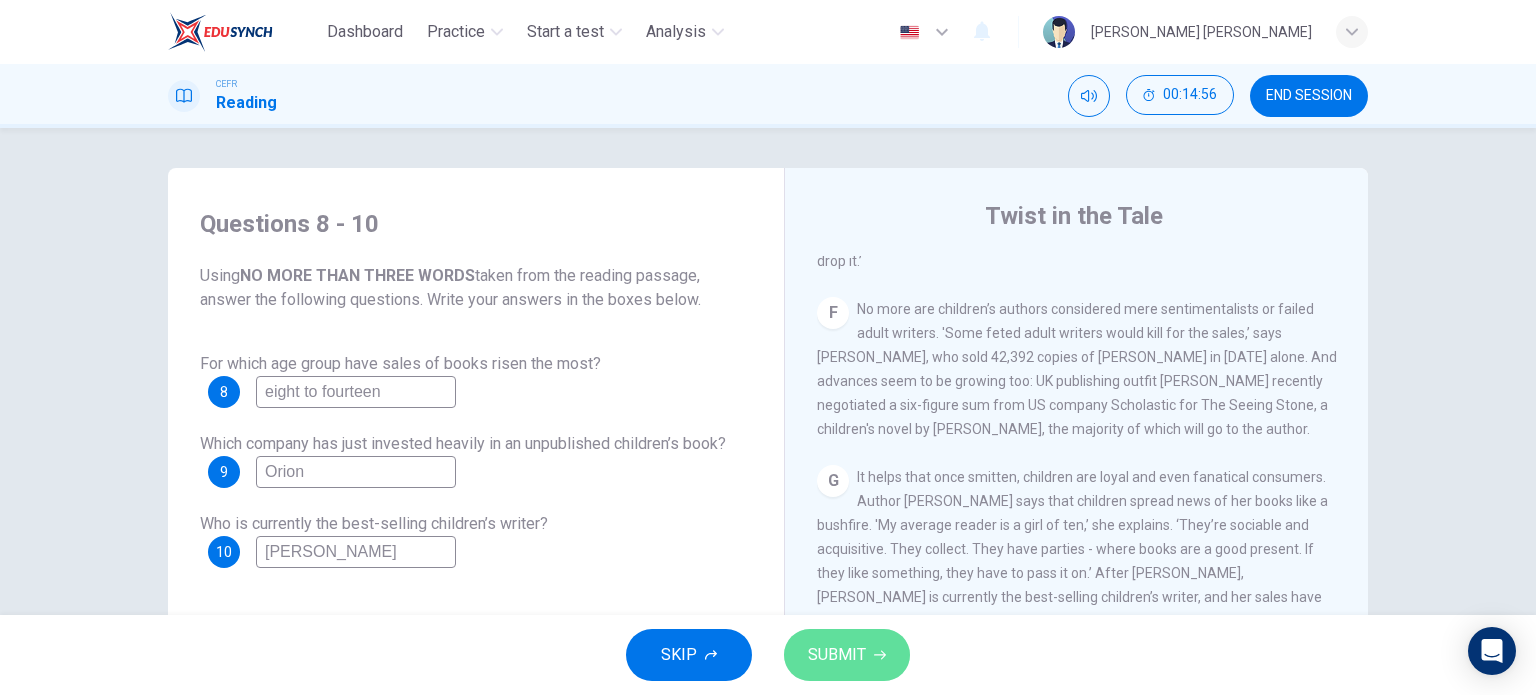 click on "SUBMIT" at bounding box center (847, 655) 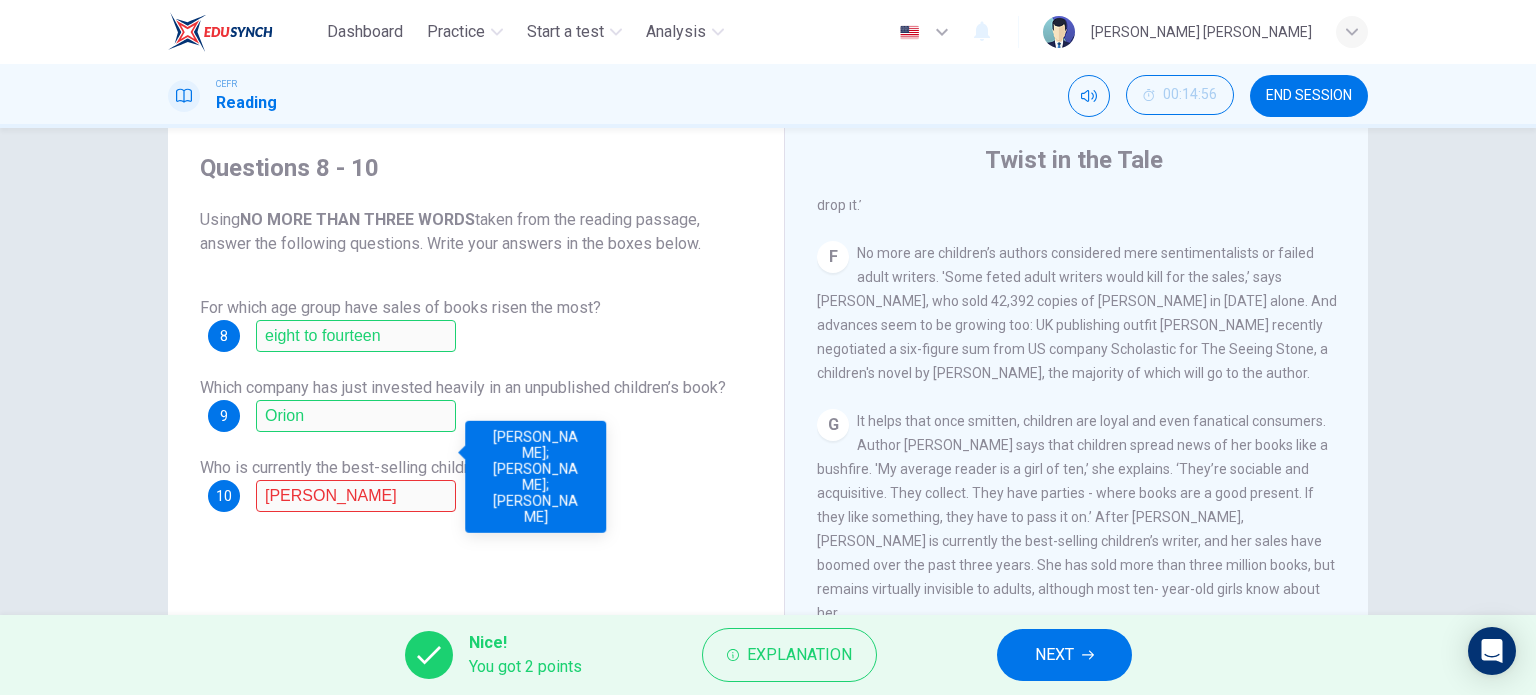 scroll, scrollTop: 156, scrollLeft: 0, axis: vertical 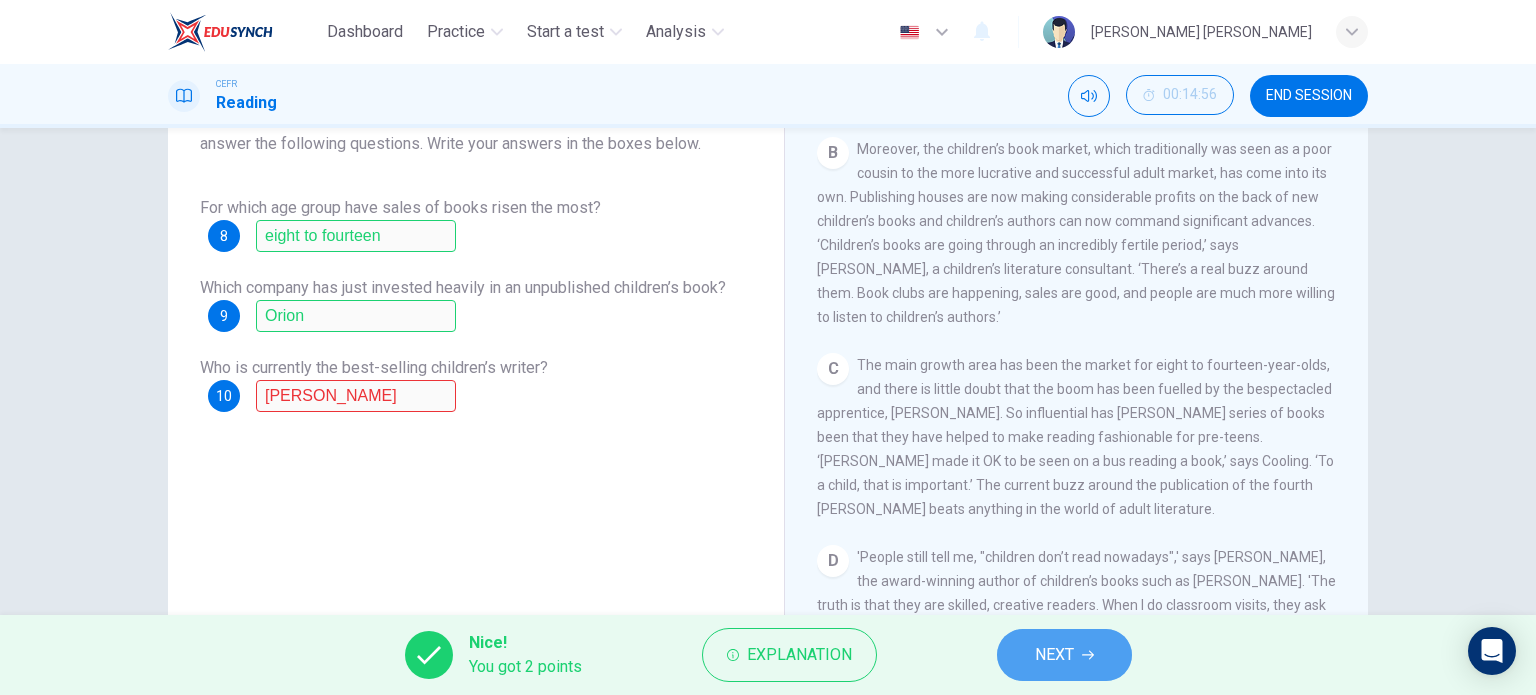 click on "NEXT" at bounding box center (1054, 655) 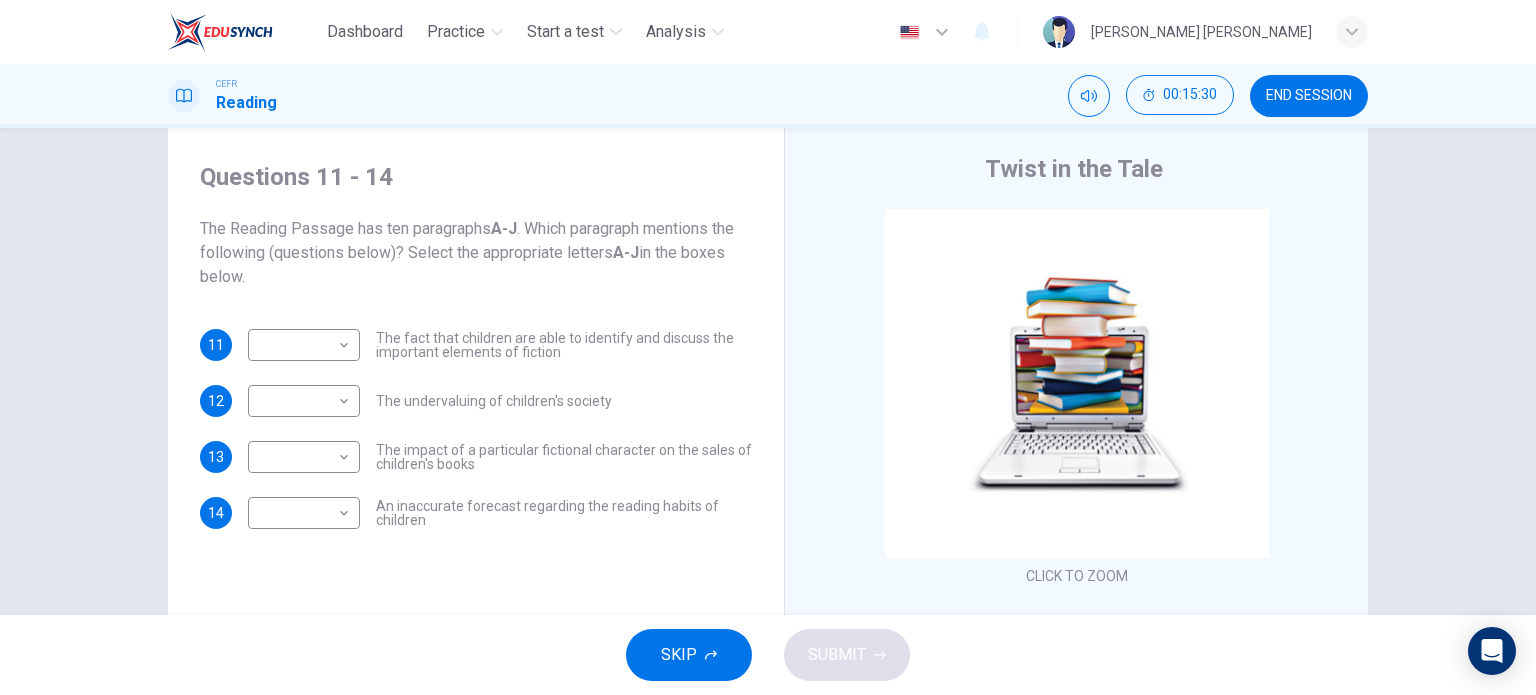 scroll, scrollTop: 32, scrollLeft: 0, axis: vertical 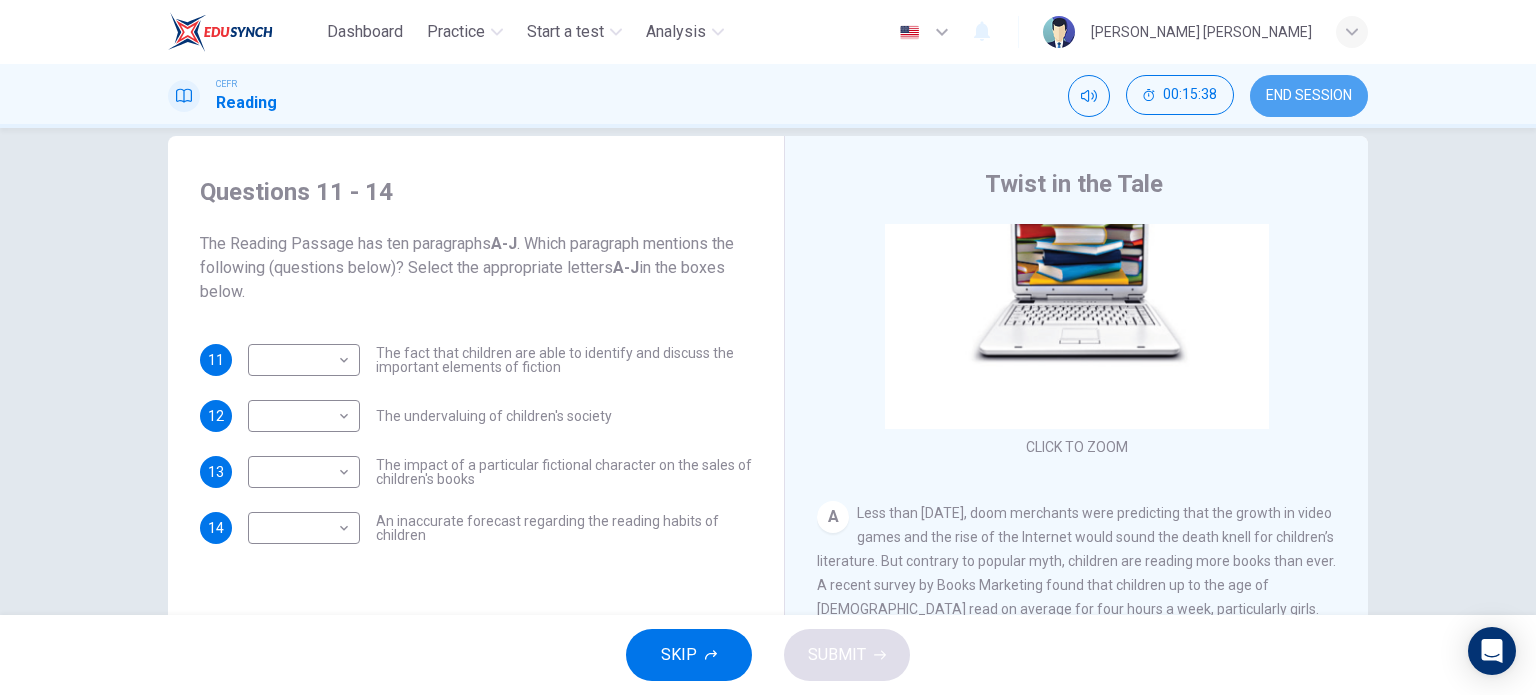 click on "END SESSION" at bounding box center (1309, 96) 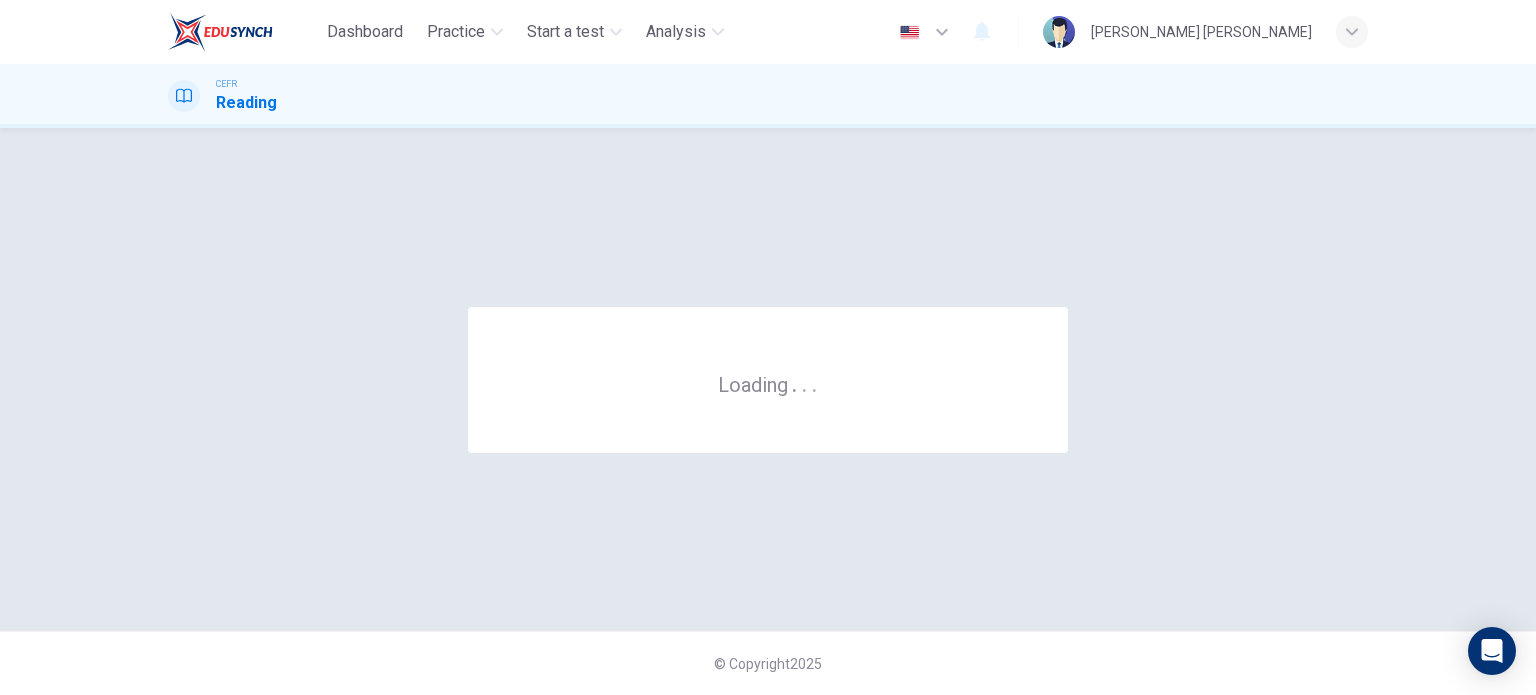 scroll, scrollTop: 0, scrollLeft: 0, axis: both 